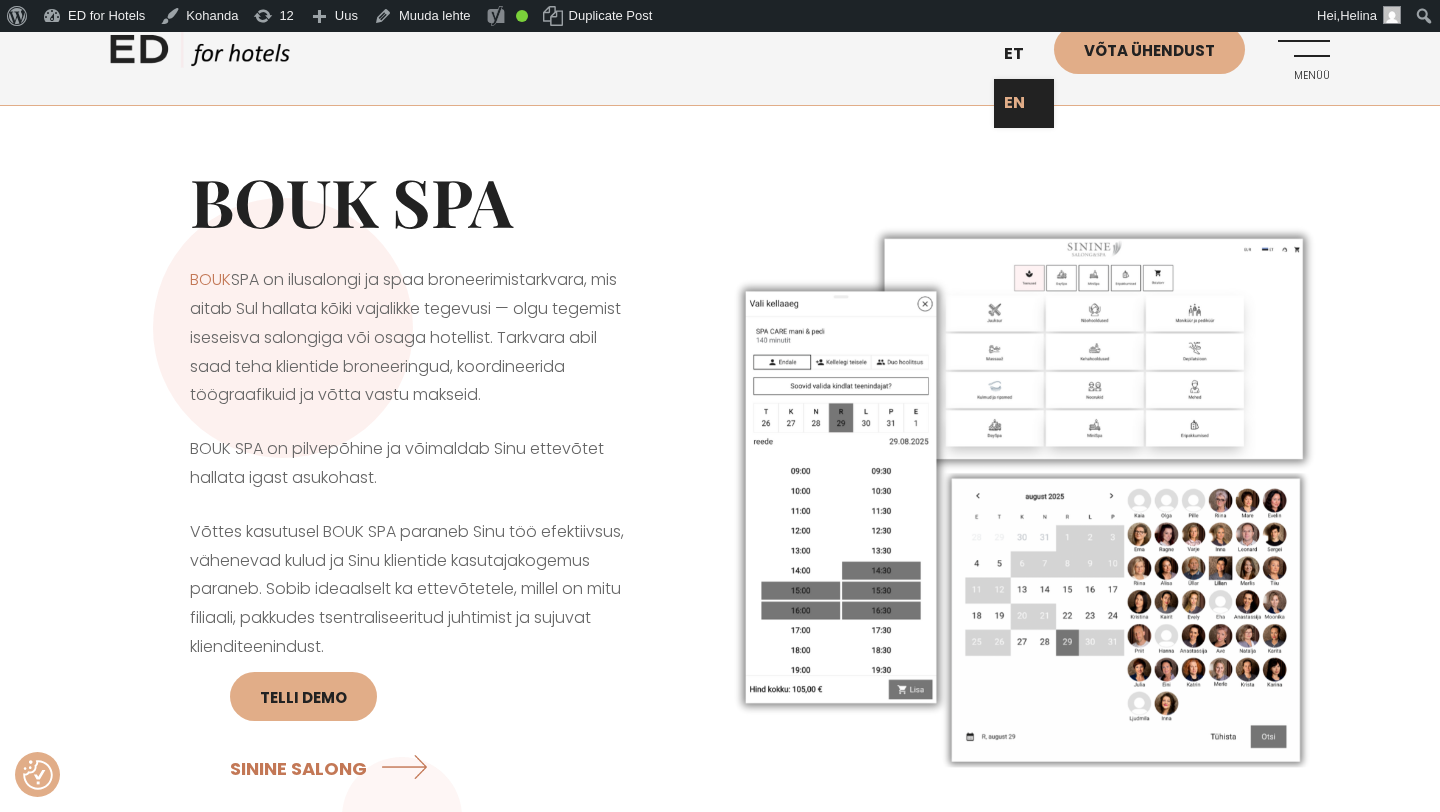 scroll, scrollTop: 0, scrollLeft: 0, axis: both 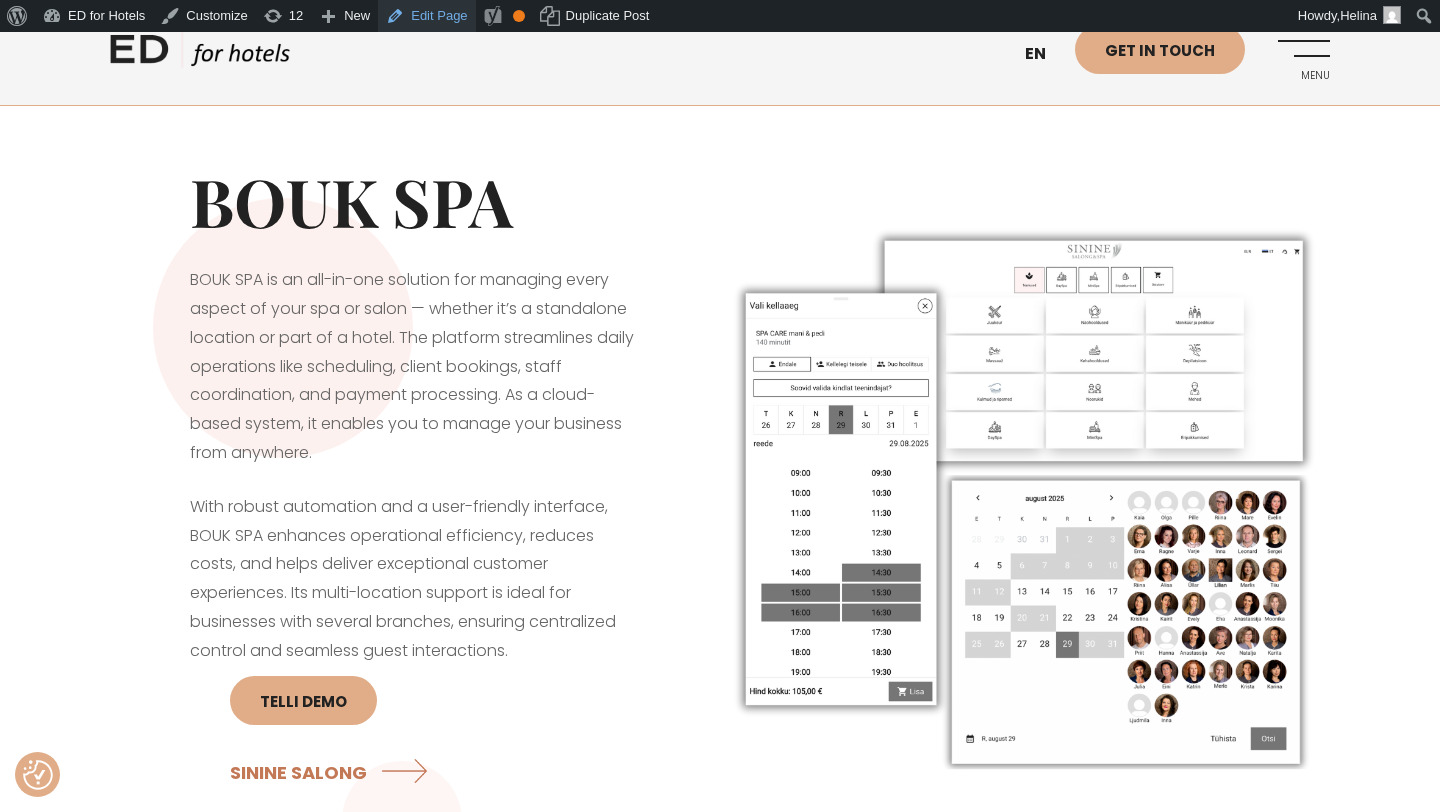 click on "Edit Page" at bounding box center [426, 16] 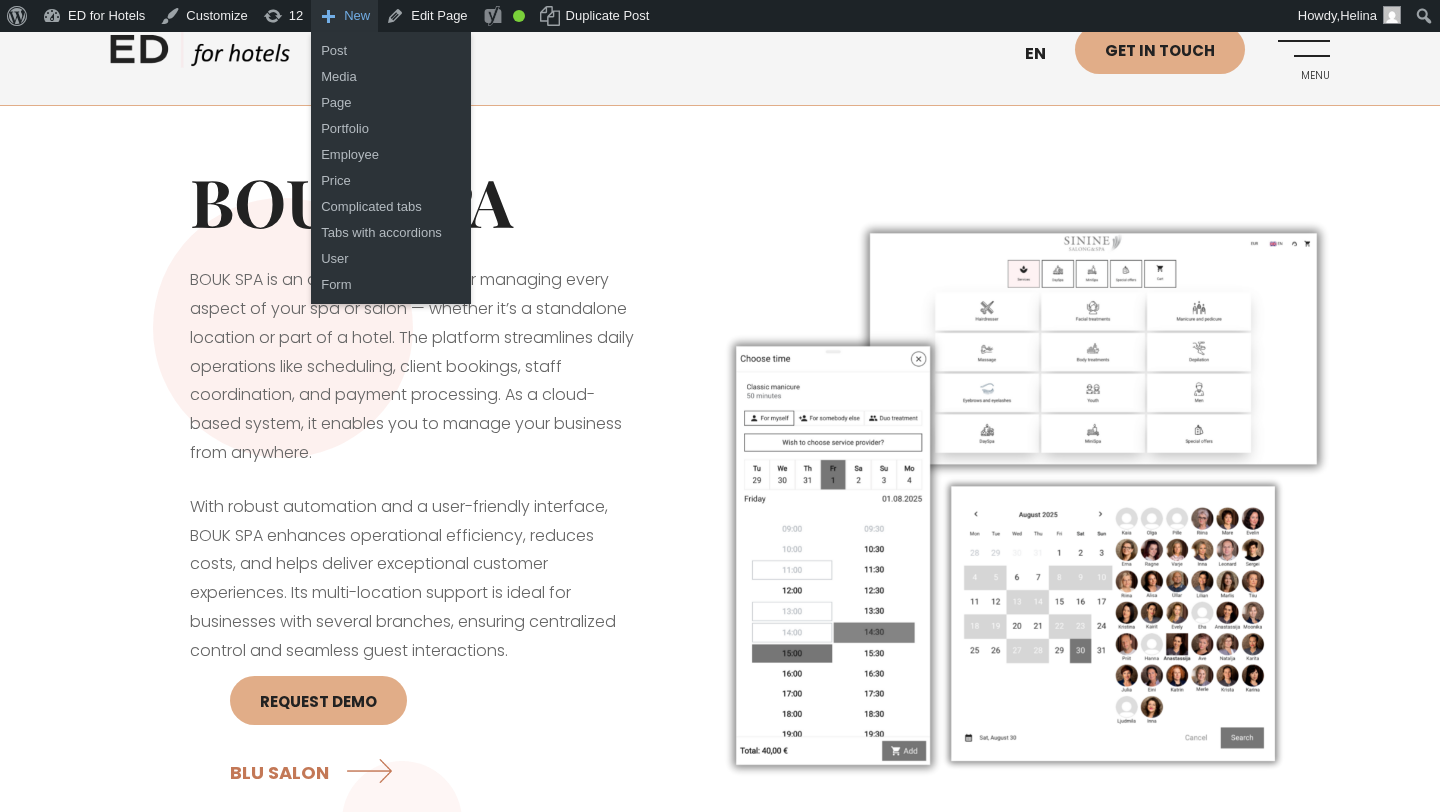 scroll, scrollTop: 0, scrollLeft: 0, axis: both 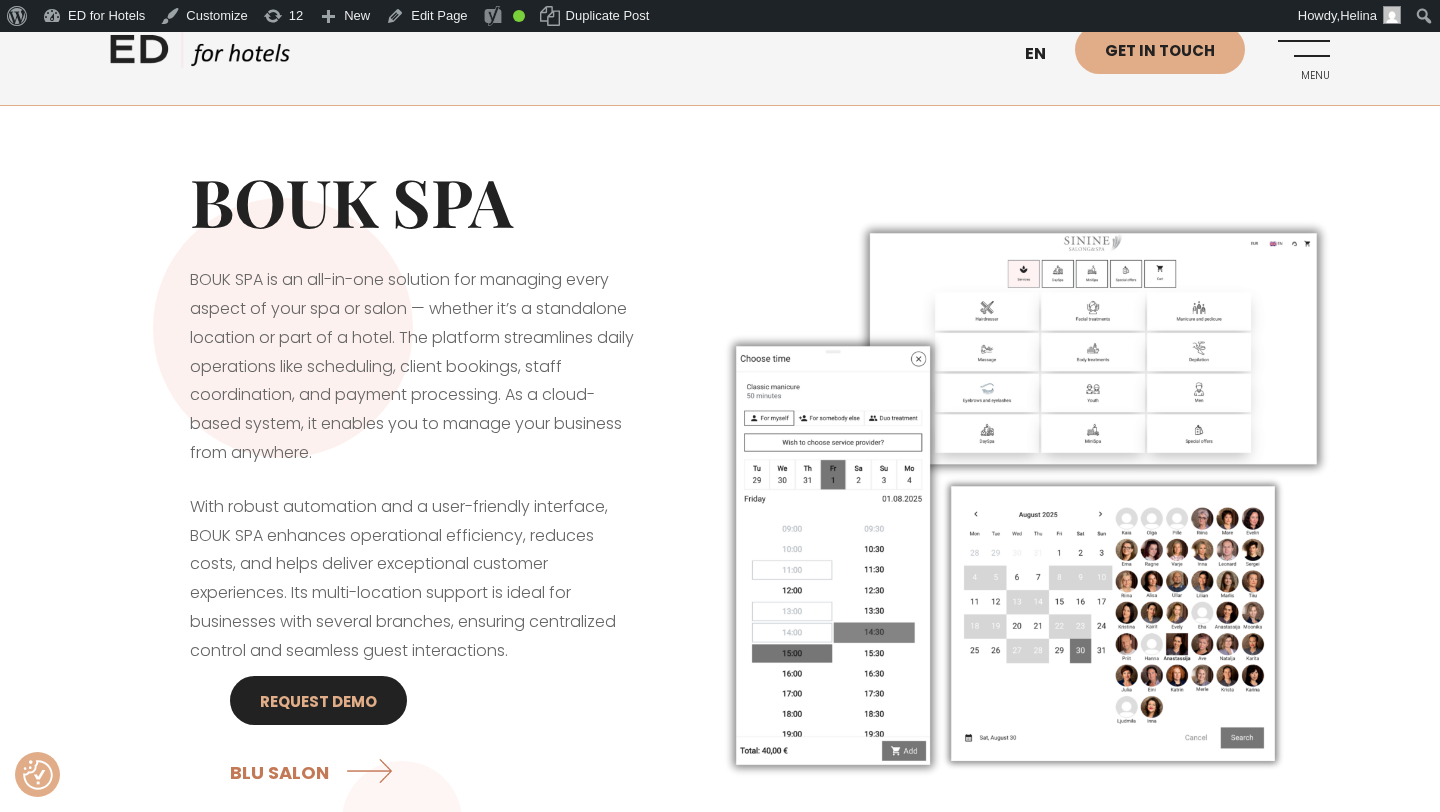 click on "Request DEMO" at bounding box center (318, 700) 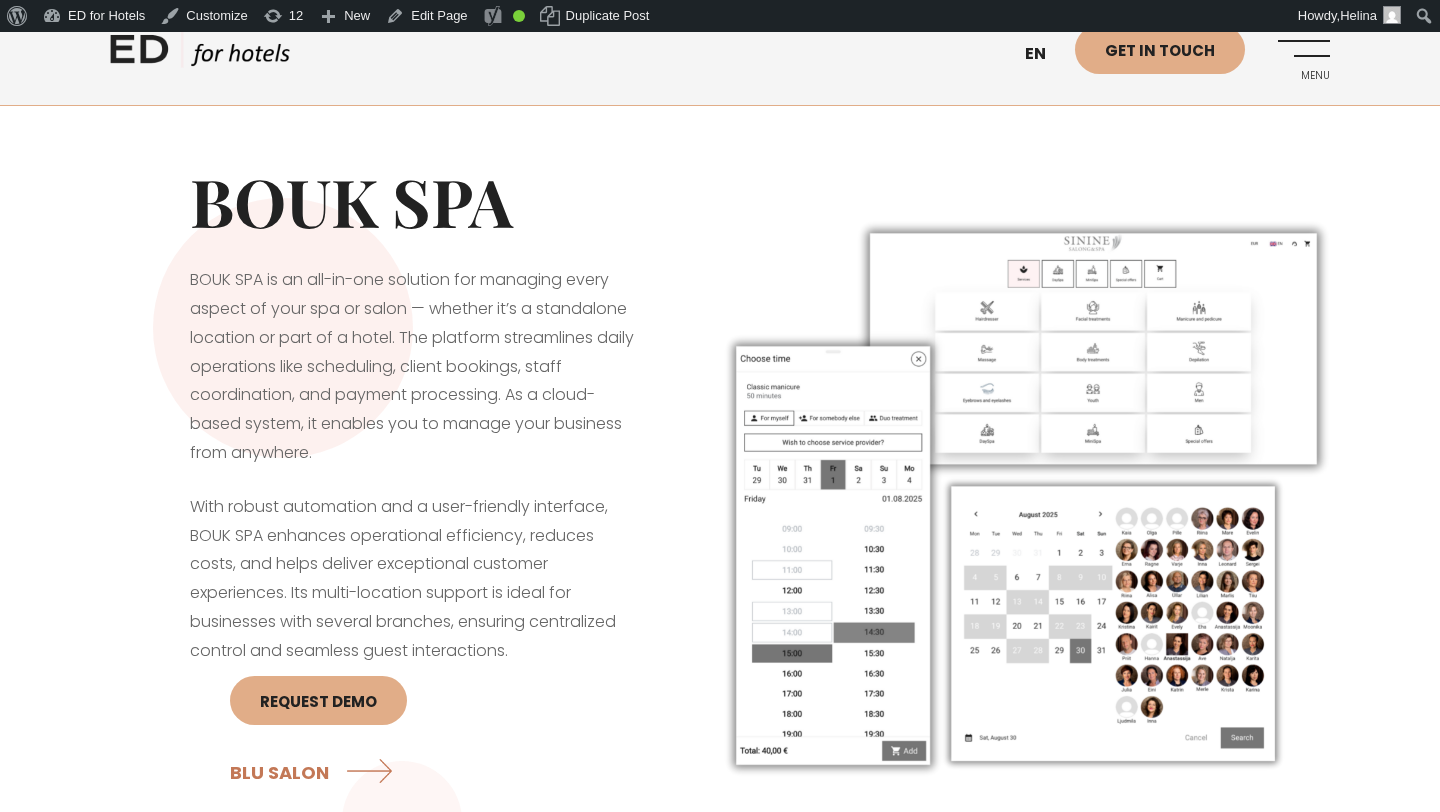 scroll, scrollTop: 0, scrollLeft: 0, axis: both 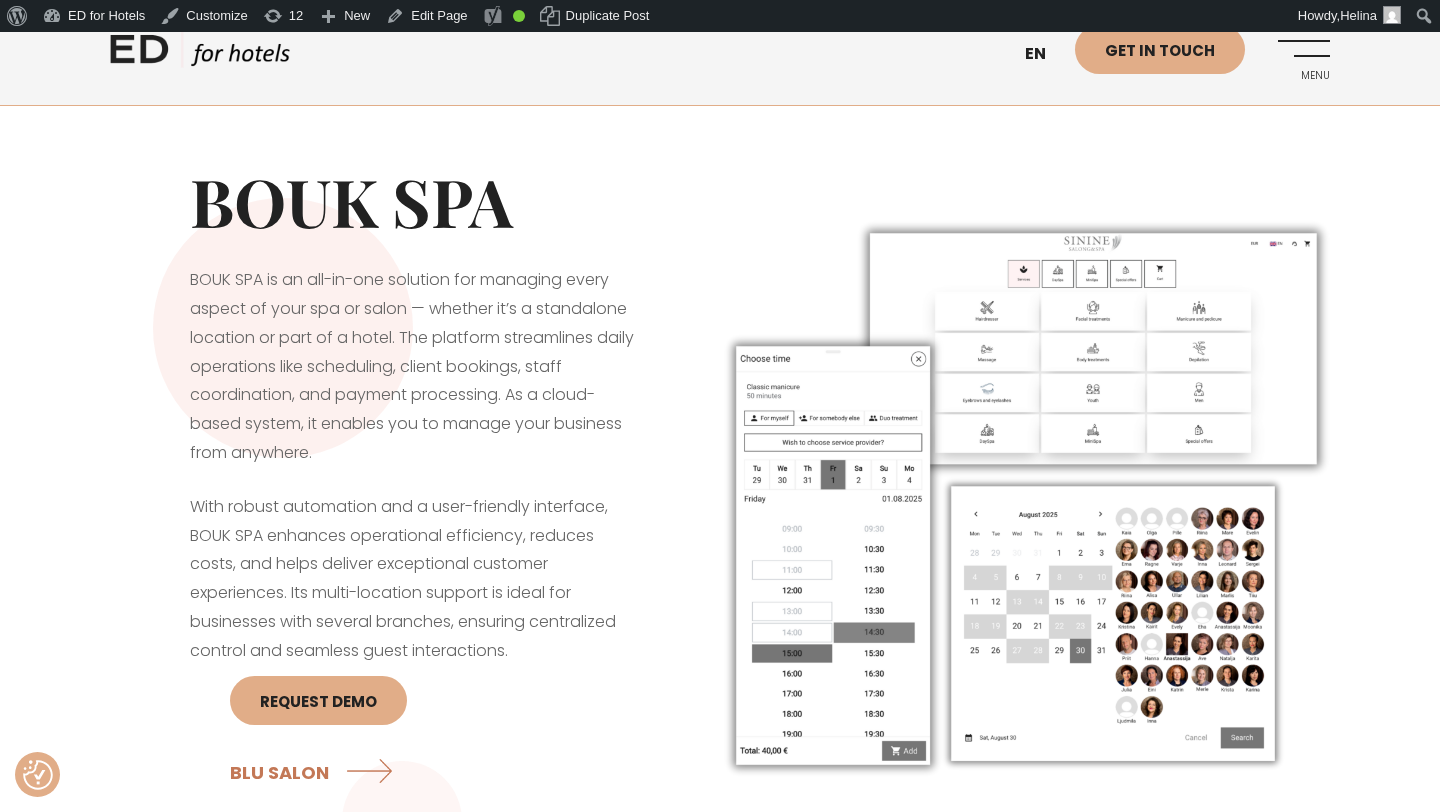 click on "ED HOTELS
en
ET
Get in touch
Menu" at bounding box center [720, 52] 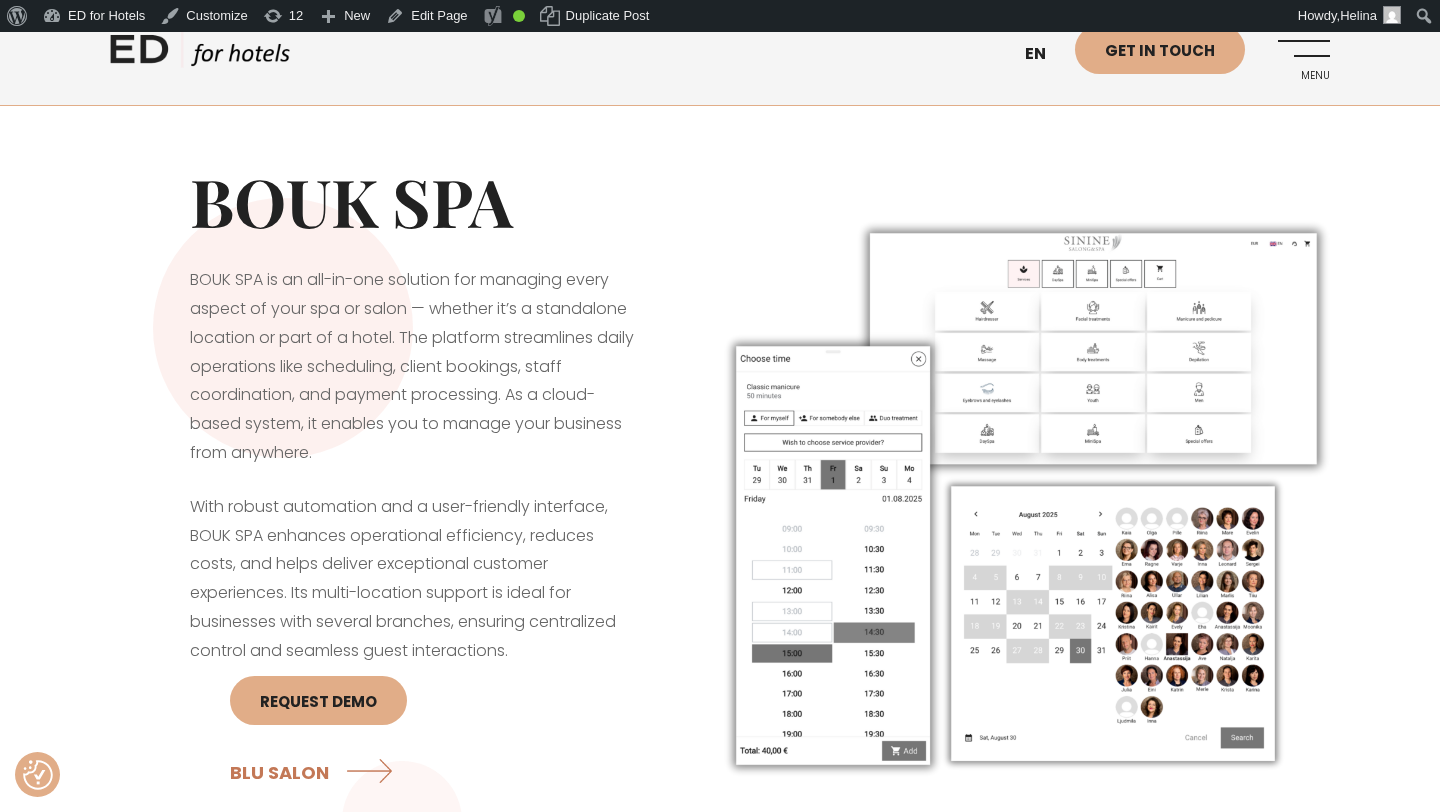 click on "Menu" at bounding box center (1302, 52) 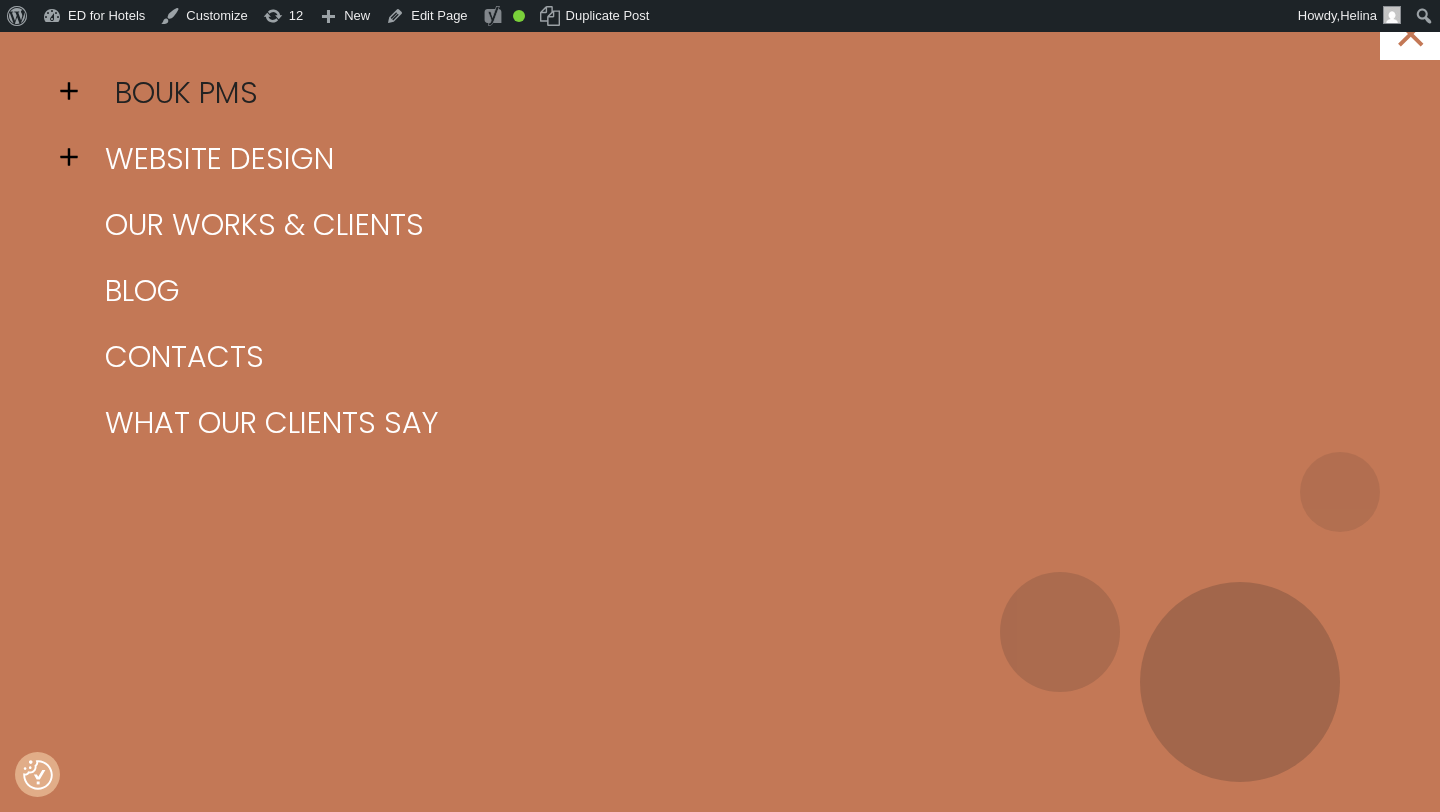 click on "BOUK PMS" at bounding box center [745, 93] 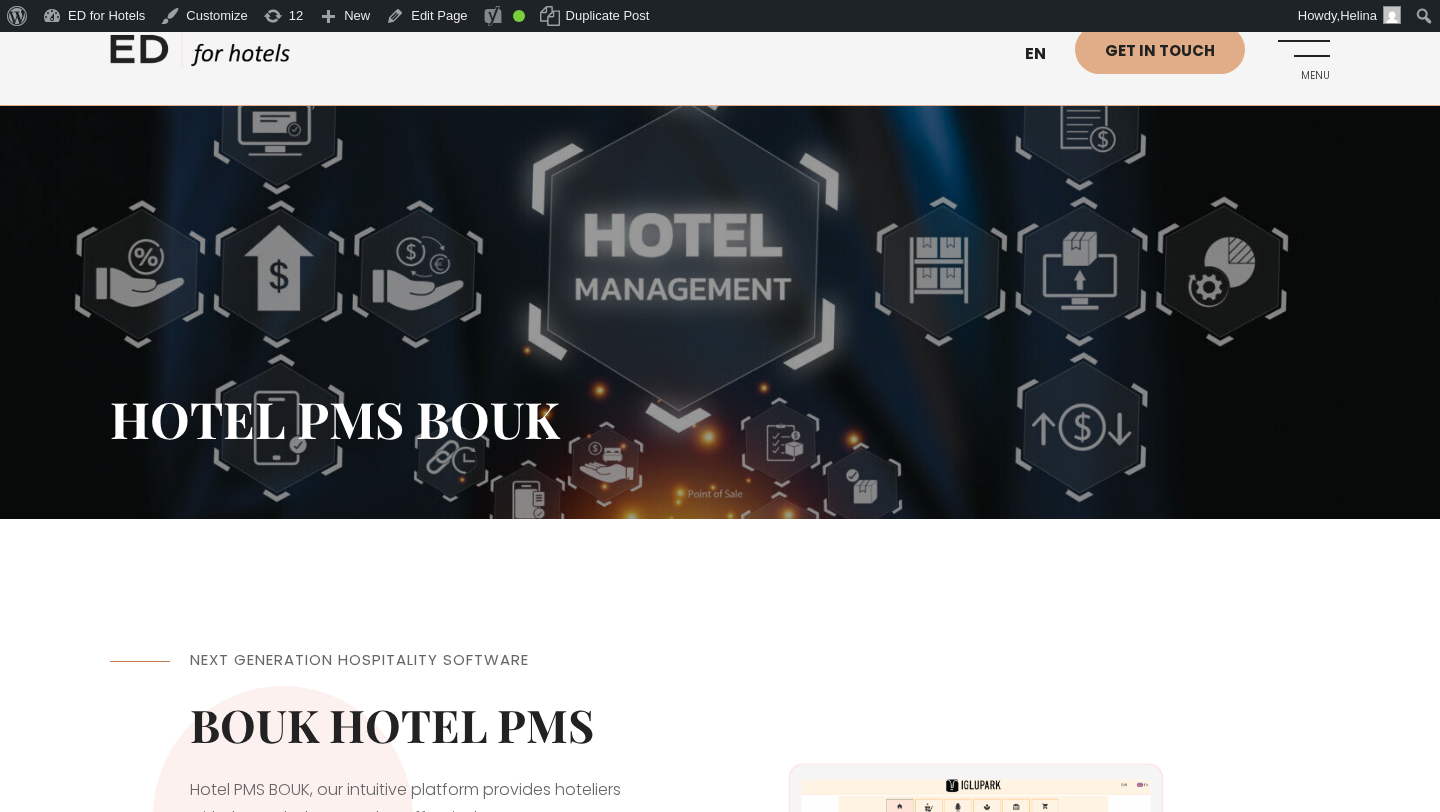 scroll, scrollTop: 0, scrollLeft: 0, axis: both 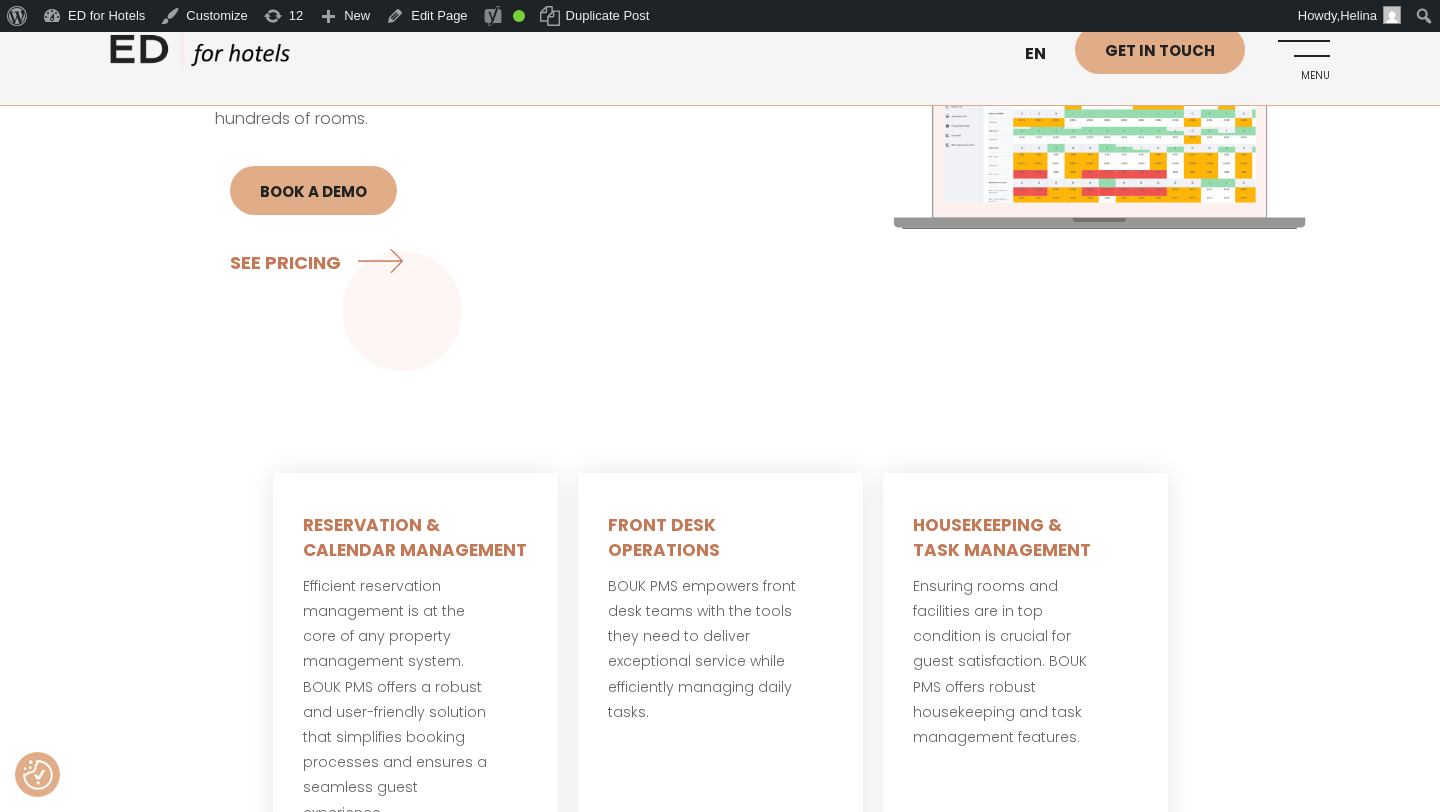 click on "Menu" at bounding box center (1302, 76) 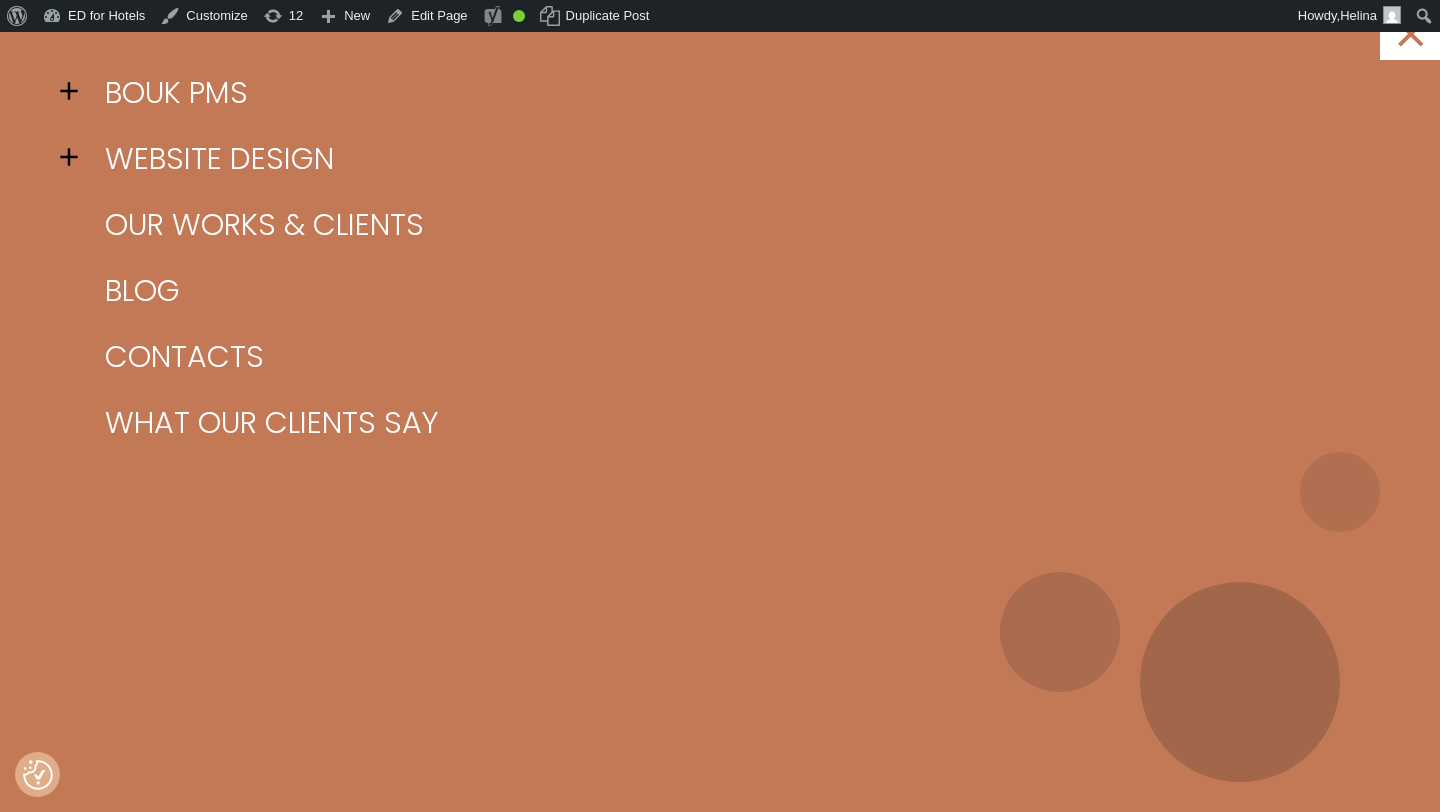 click at bounding box center [75, 91] 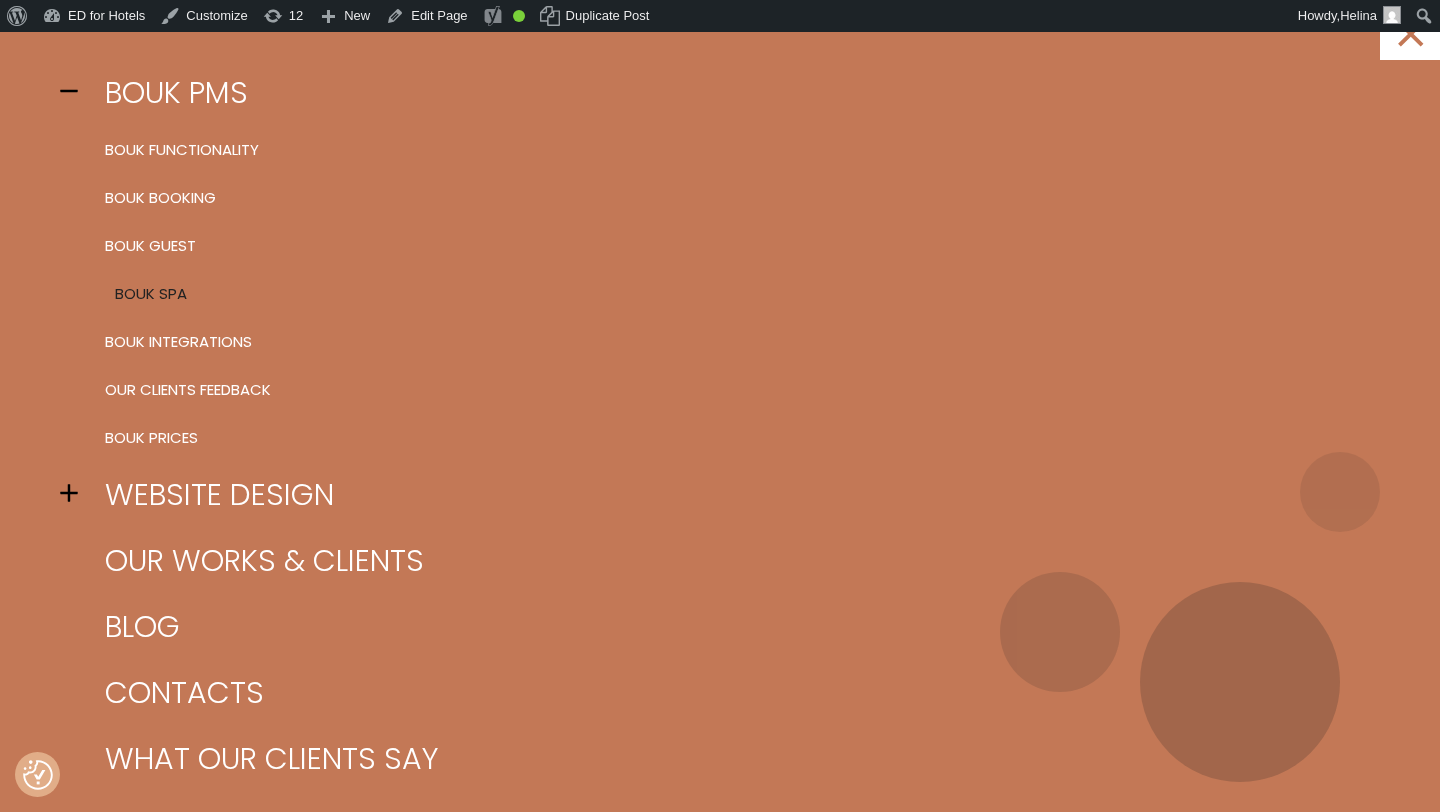 click on "BOUK SPA" at bounding box center (745, 294) 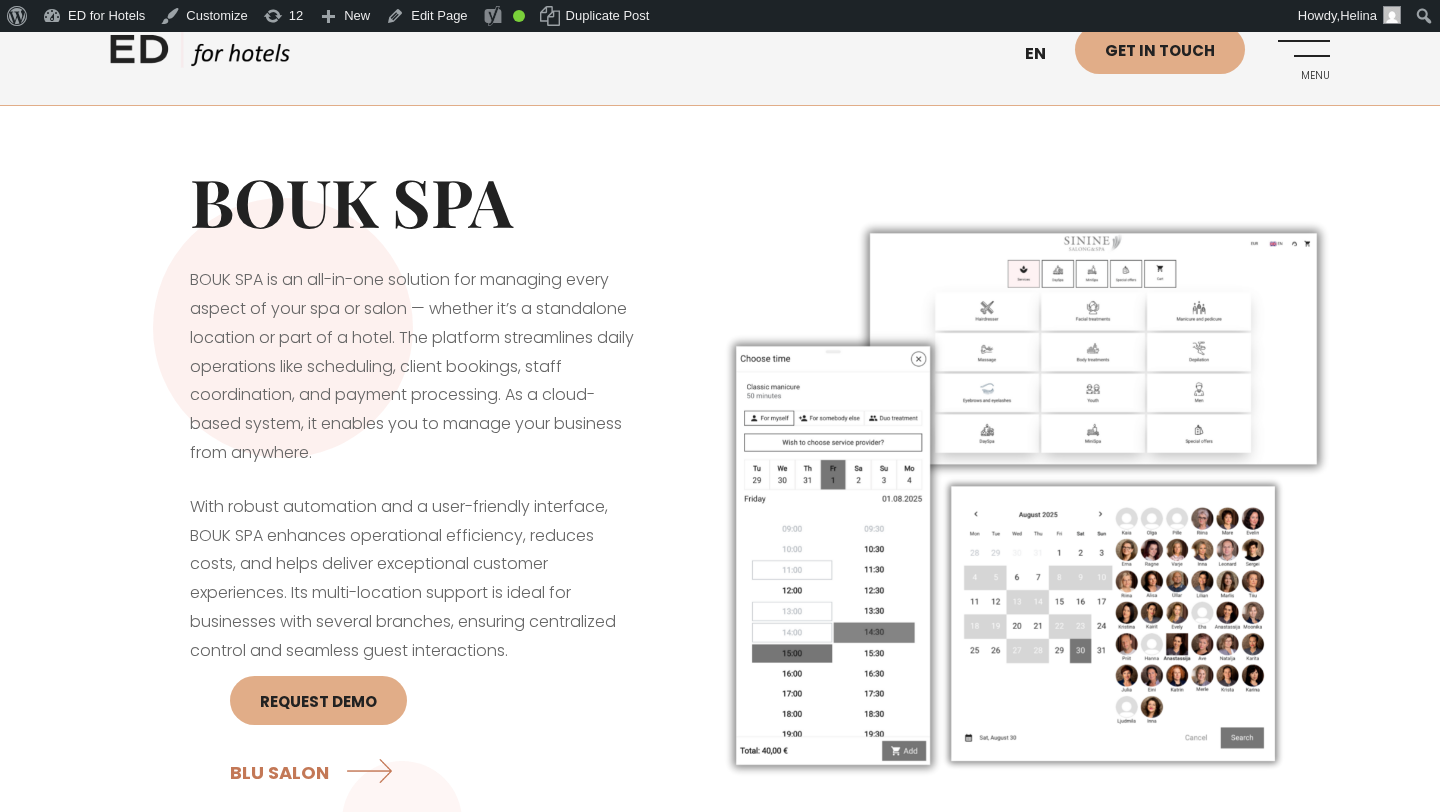 scroll, scrollTop: 0, scrollLeft: 0, axis: both 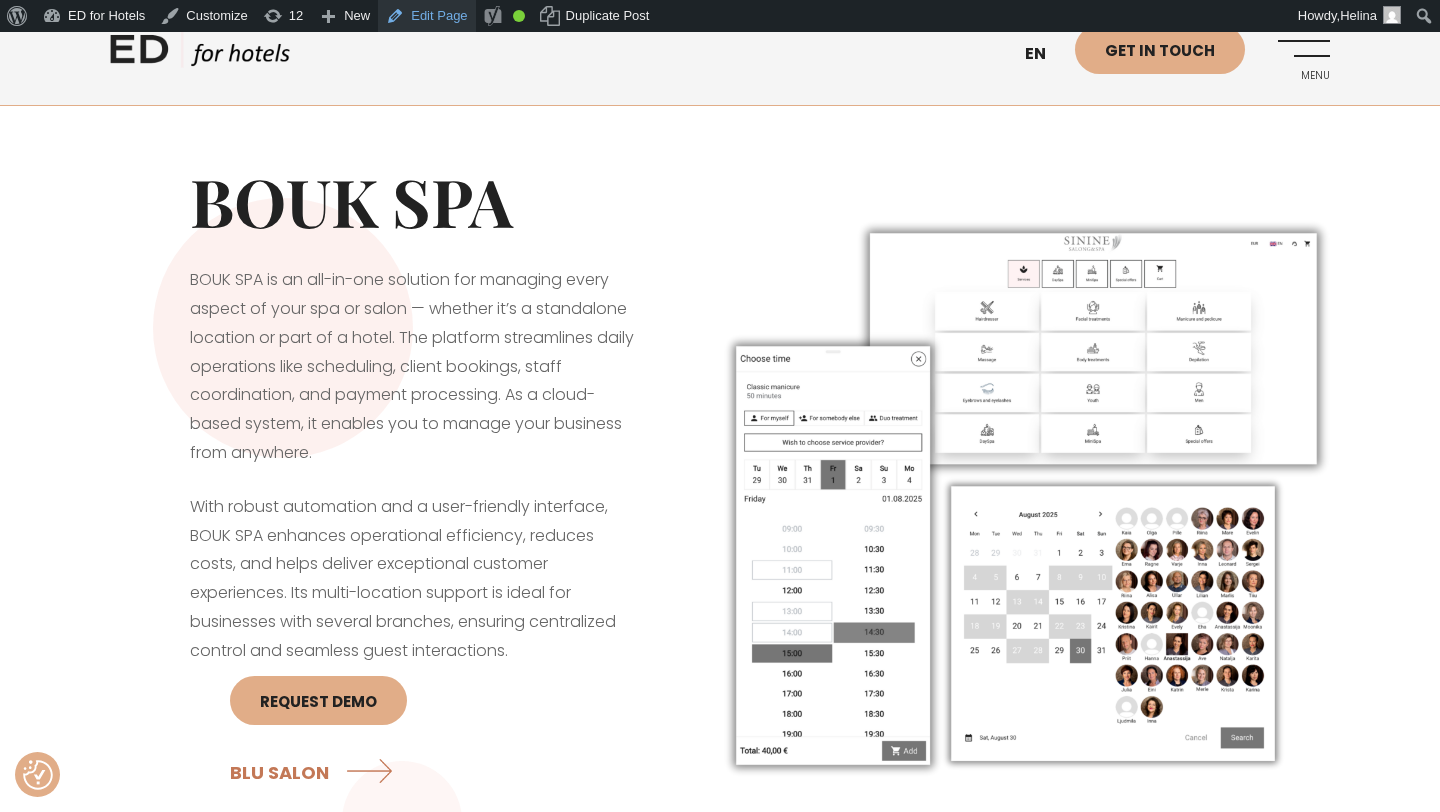 click on "Edit Page" at bounding box center [426, 16] 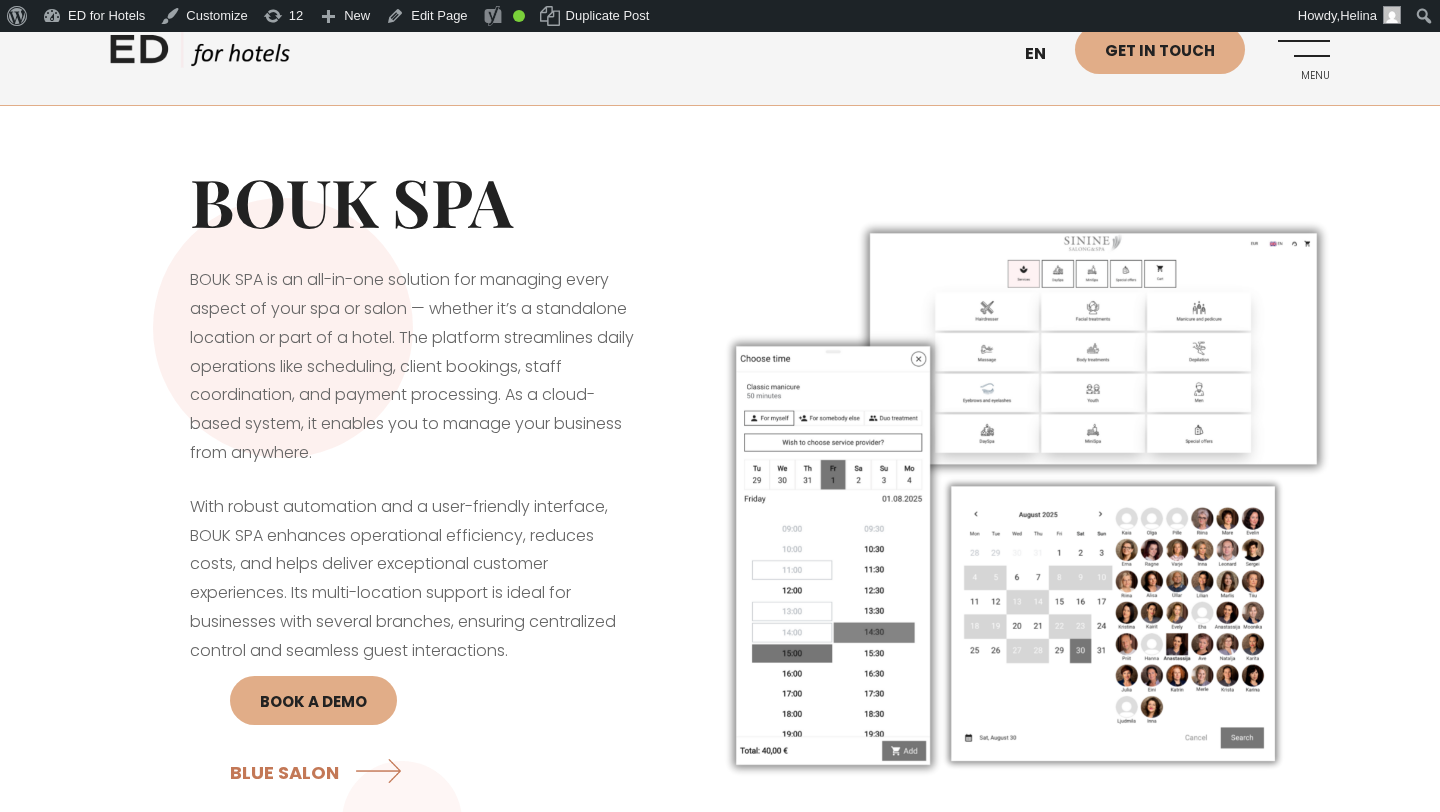 scroll, scrollTop: 0, scrollLeft: 0, axis: both 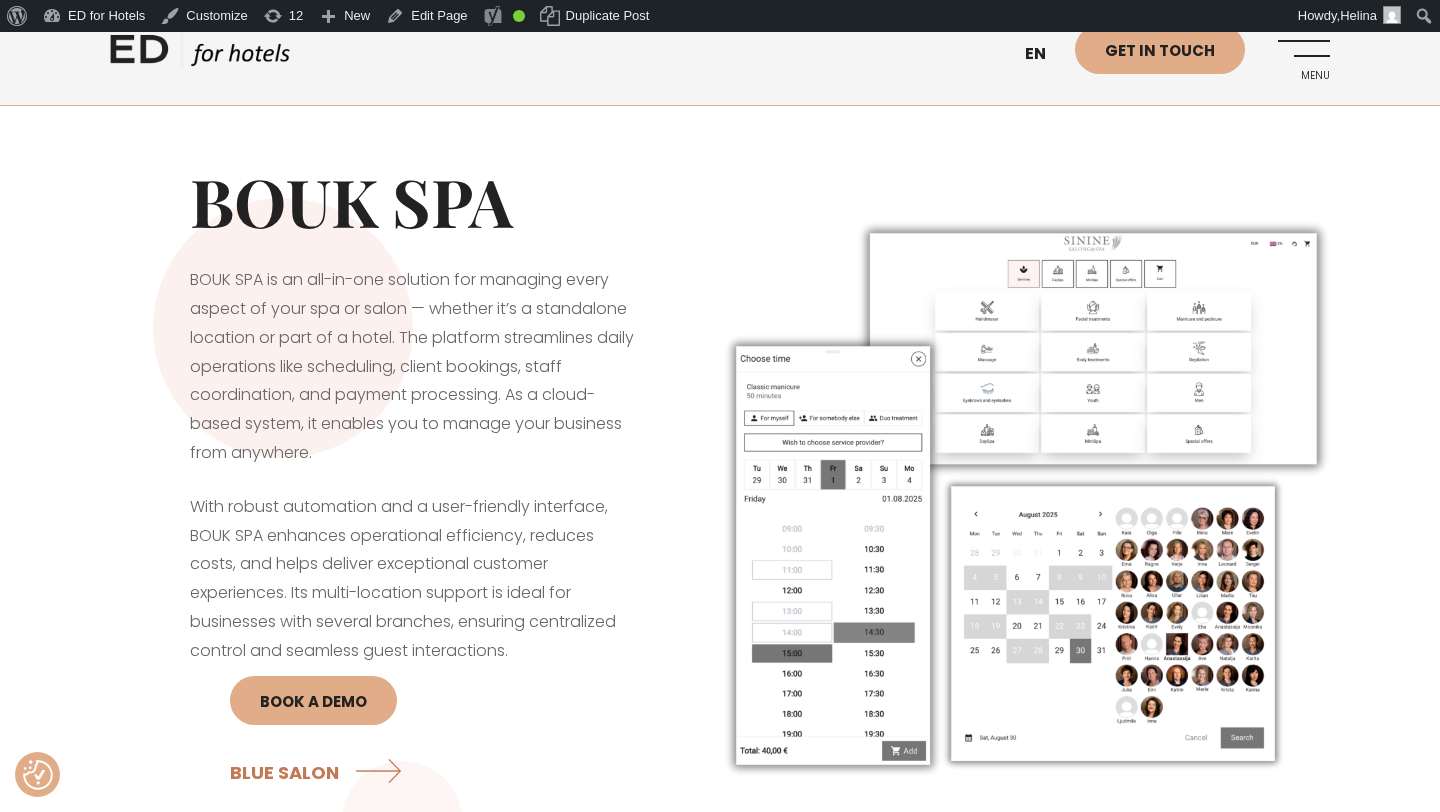 click on "Menu" at bounding box center [1302, 52] 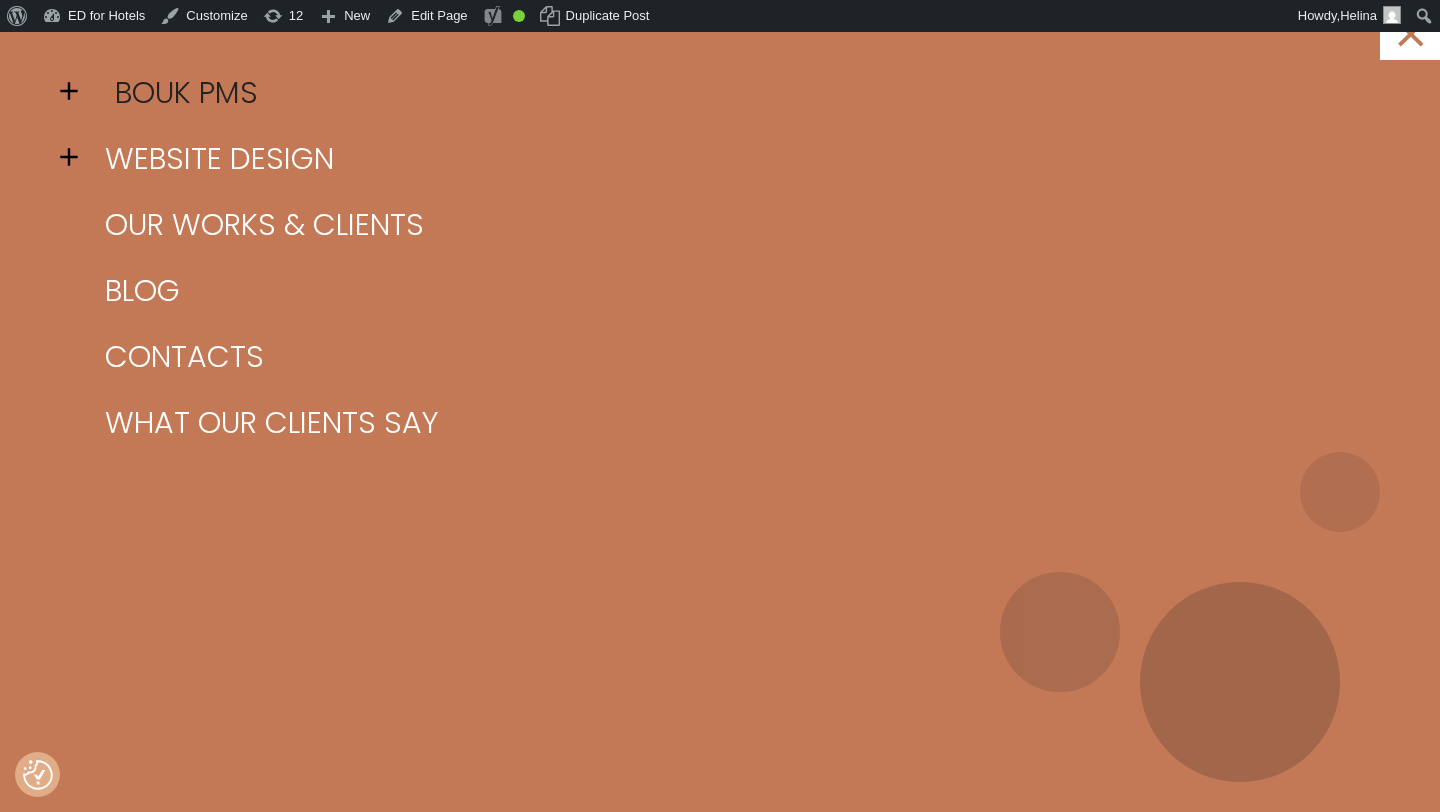 click on "BOUK PMS" at bounding box center (745, 93) 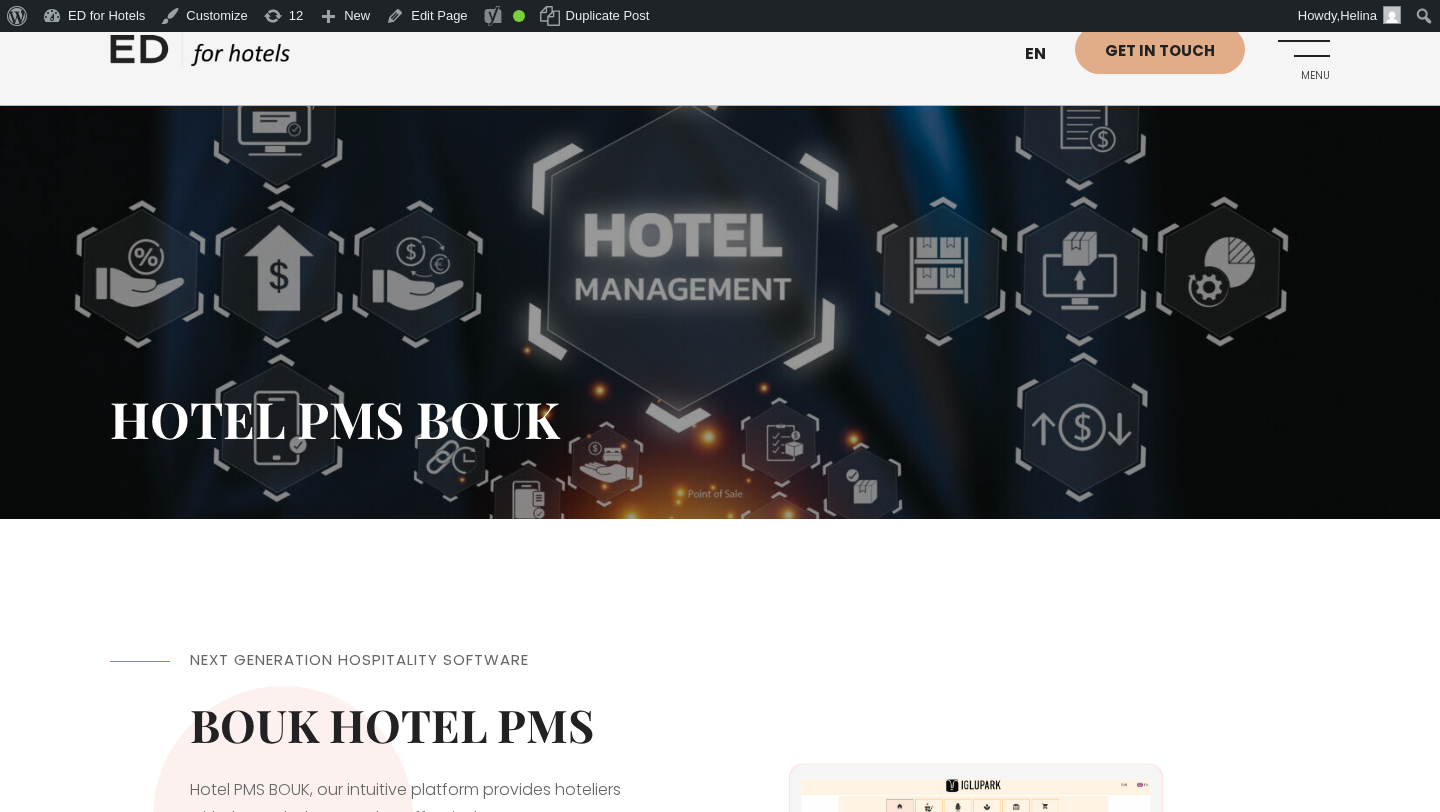 scroll, scrollTop: 0, scrollLeft: 0, axis: both 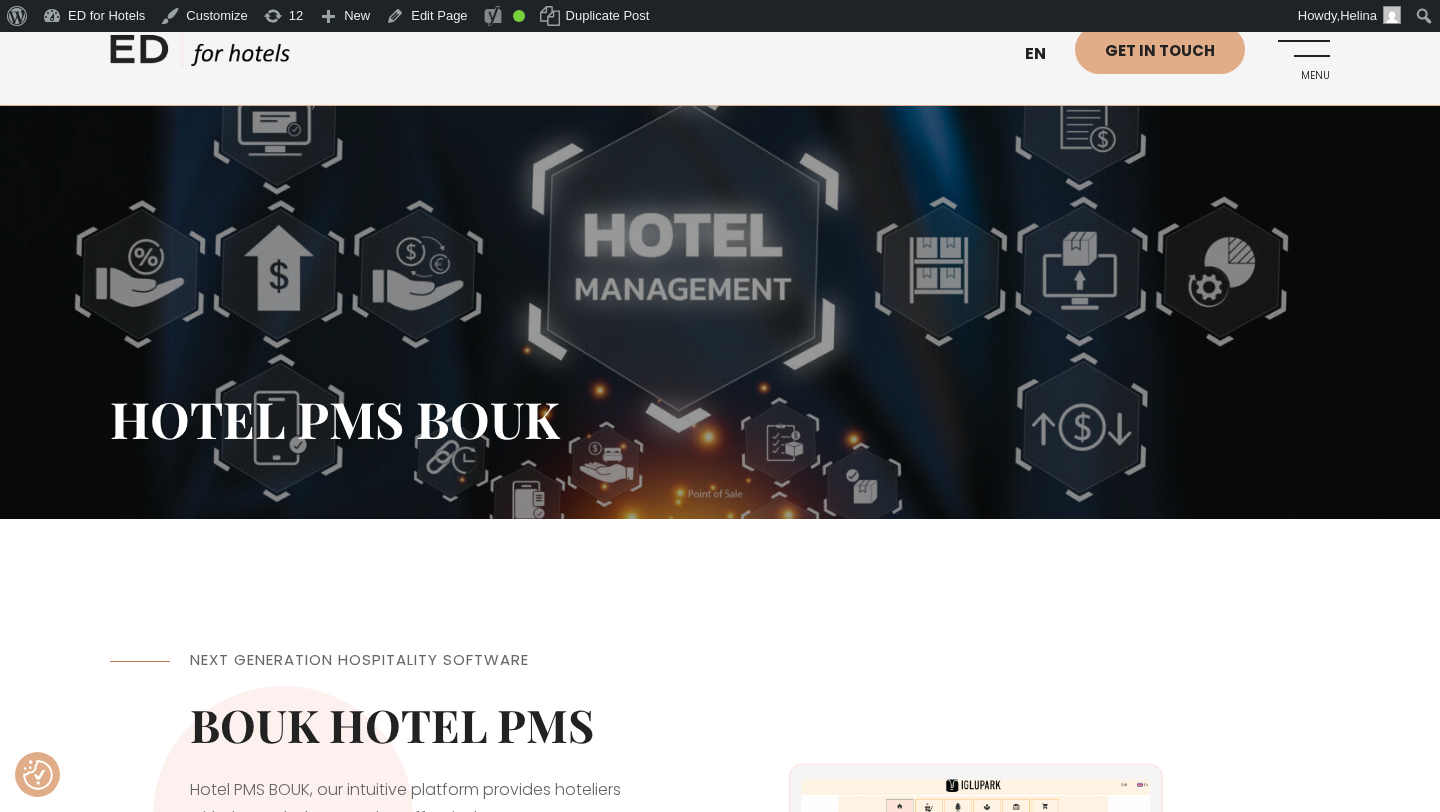 click on "Menu" at bounding box center [1302, 52] 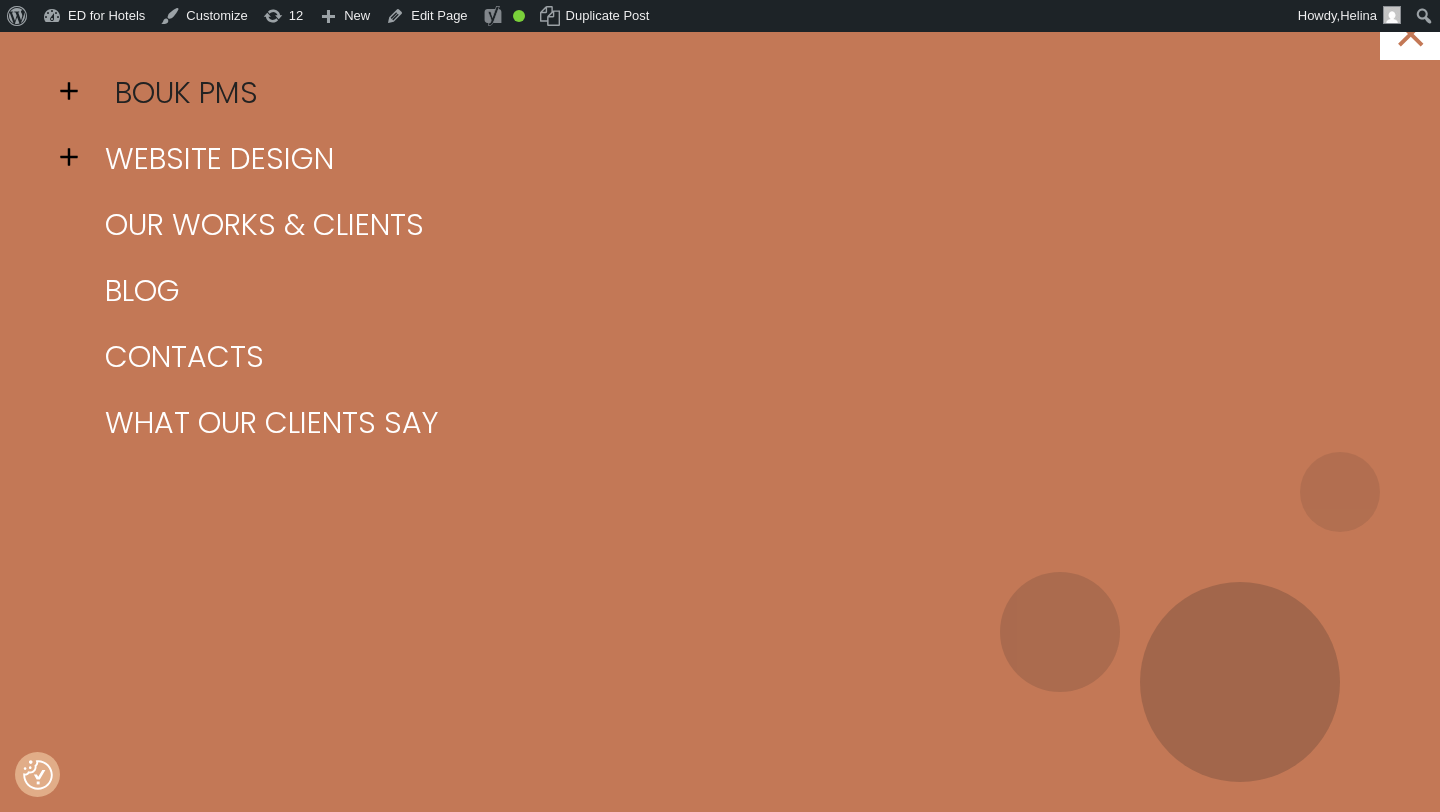 click on "BOUK PMS" at bounding box center (745, 93) 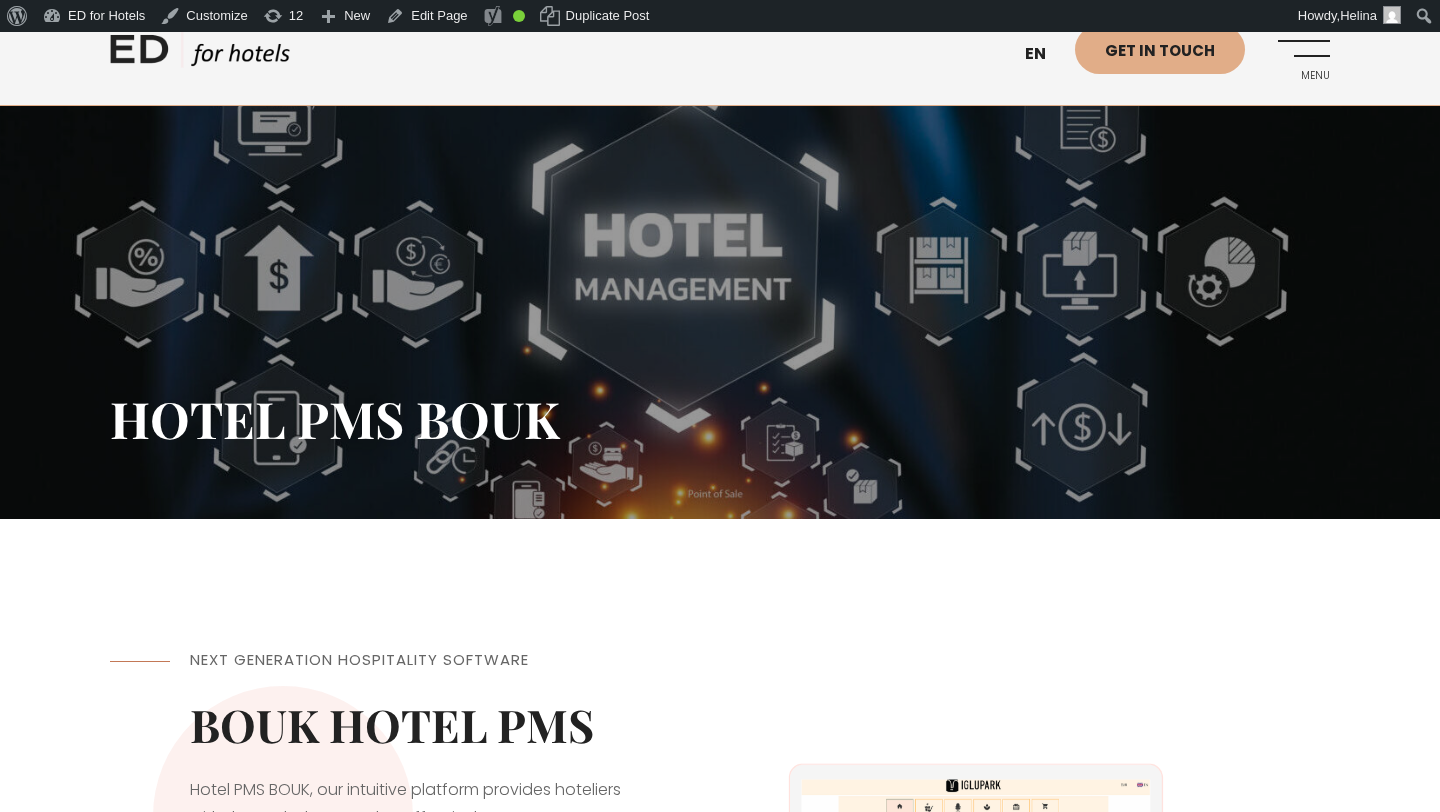 scroll, scrollTop: 0, scrollLeft: 0, axis: both 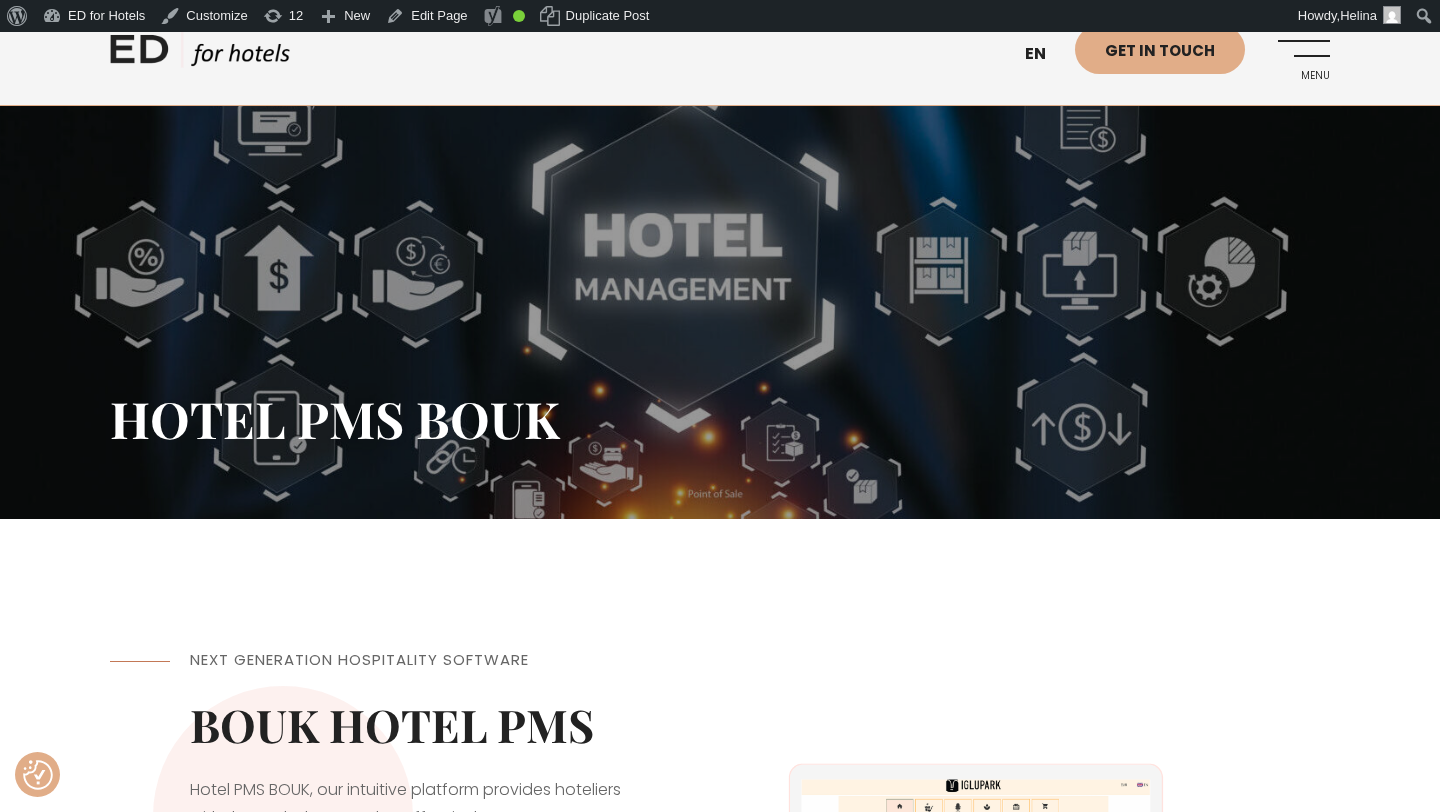 click on "Menu" at bounding box center (1302, 52) 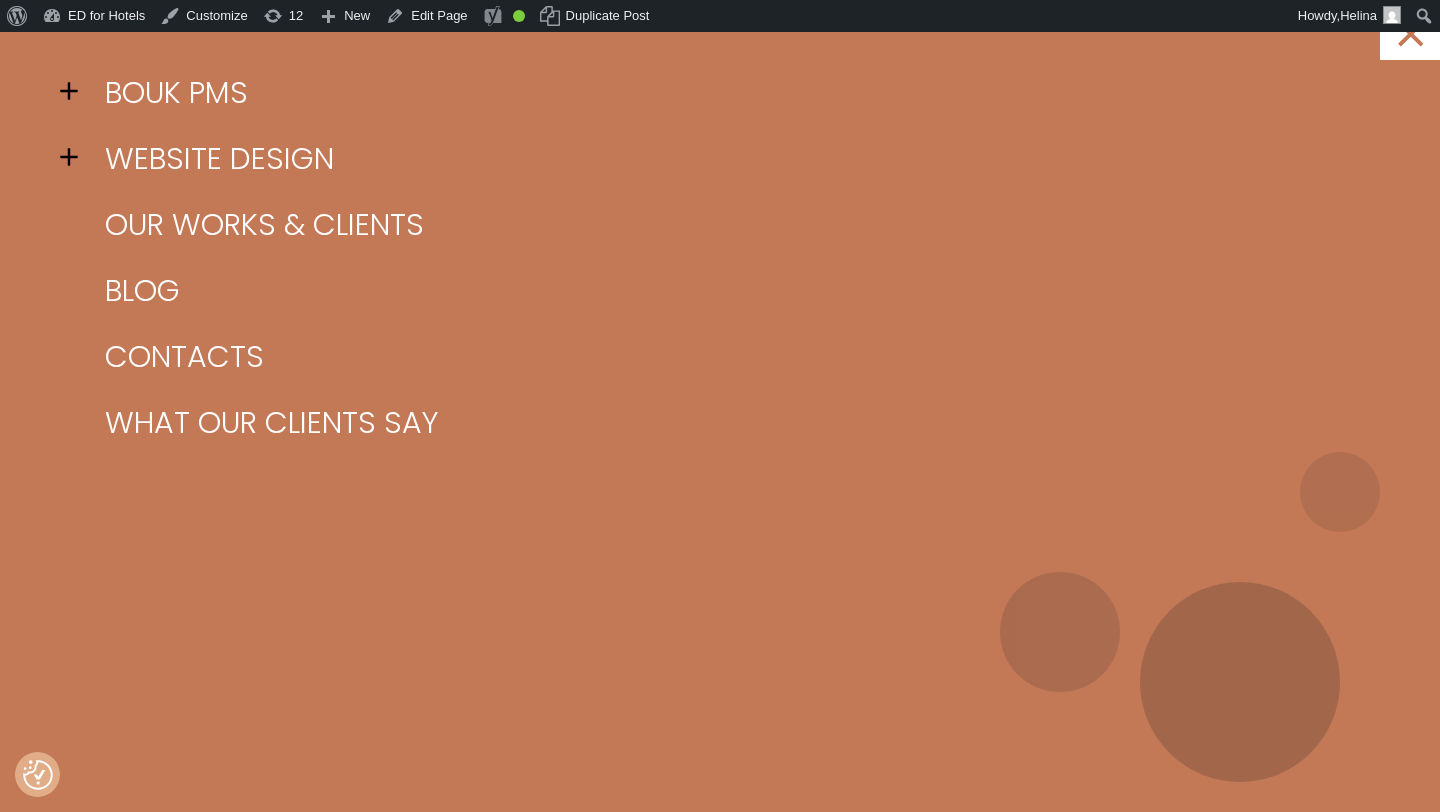 click at bounding box center (75, 91) 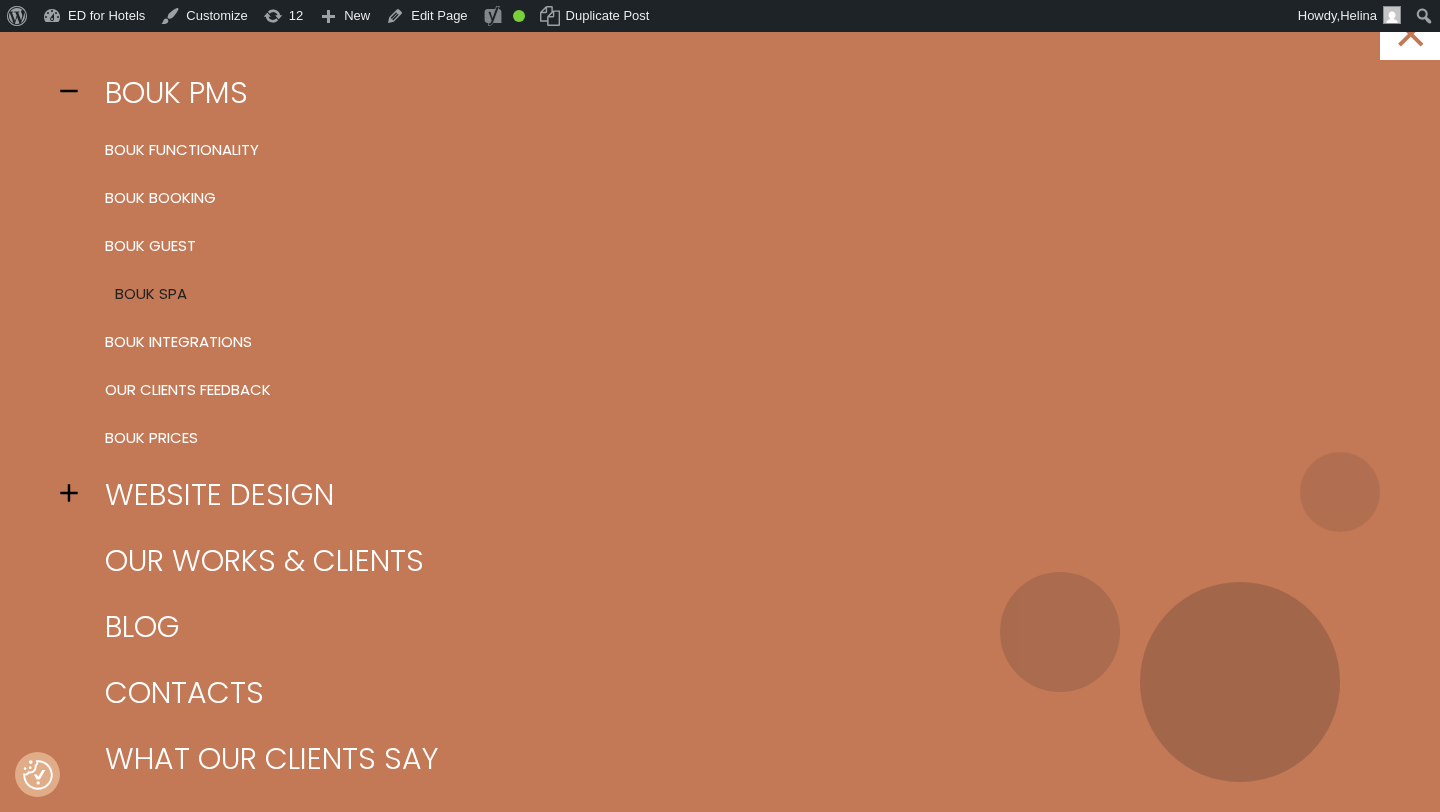 click on "BOUK SPA" at bounding box center (745, 294) 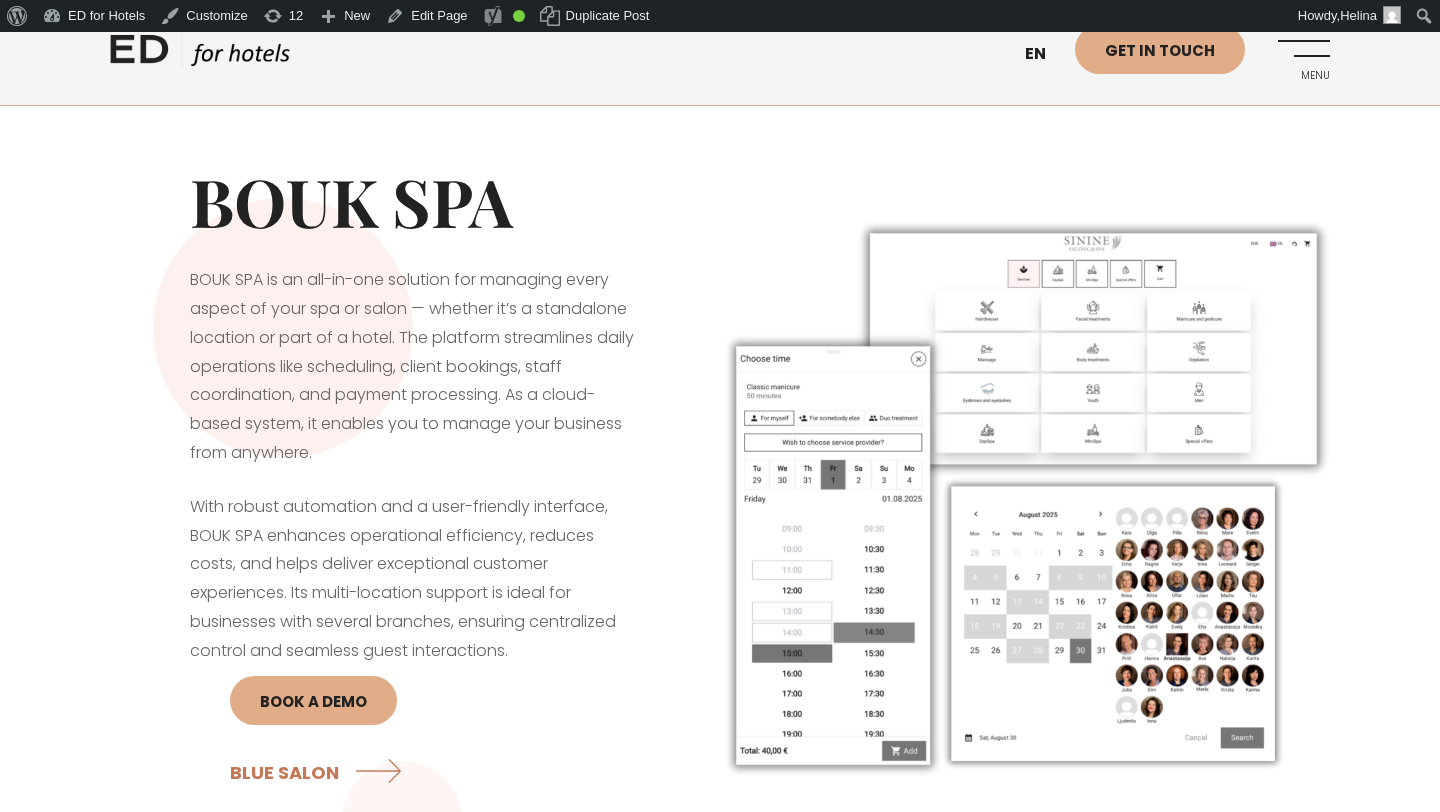 scroll, scrollTop: 0, scrollLeft: 0, axis: both 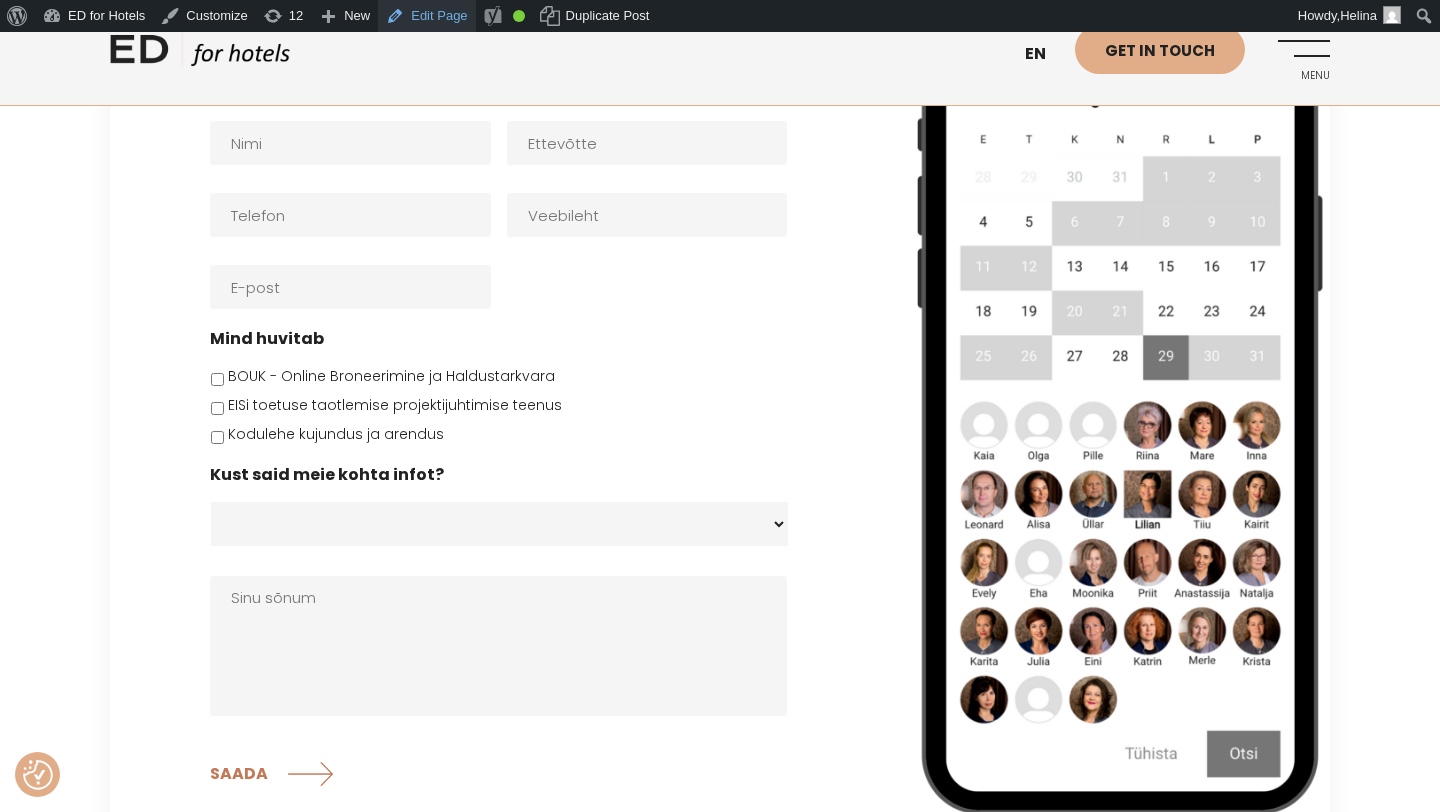 click on "Edit Page" at bounding box center [426, 16] 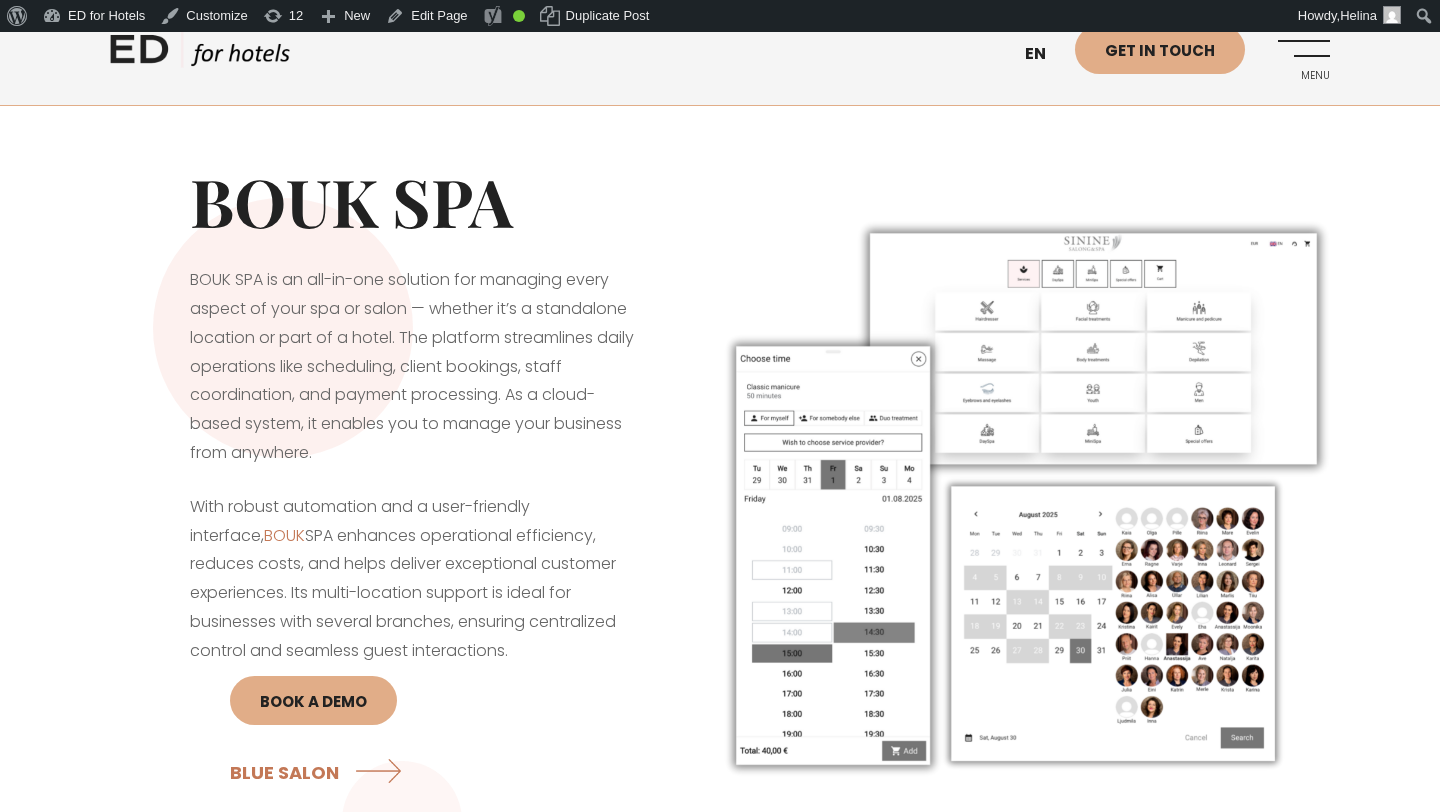 scroll, scrollTop: 0, scrollLeft: 0, axis: both 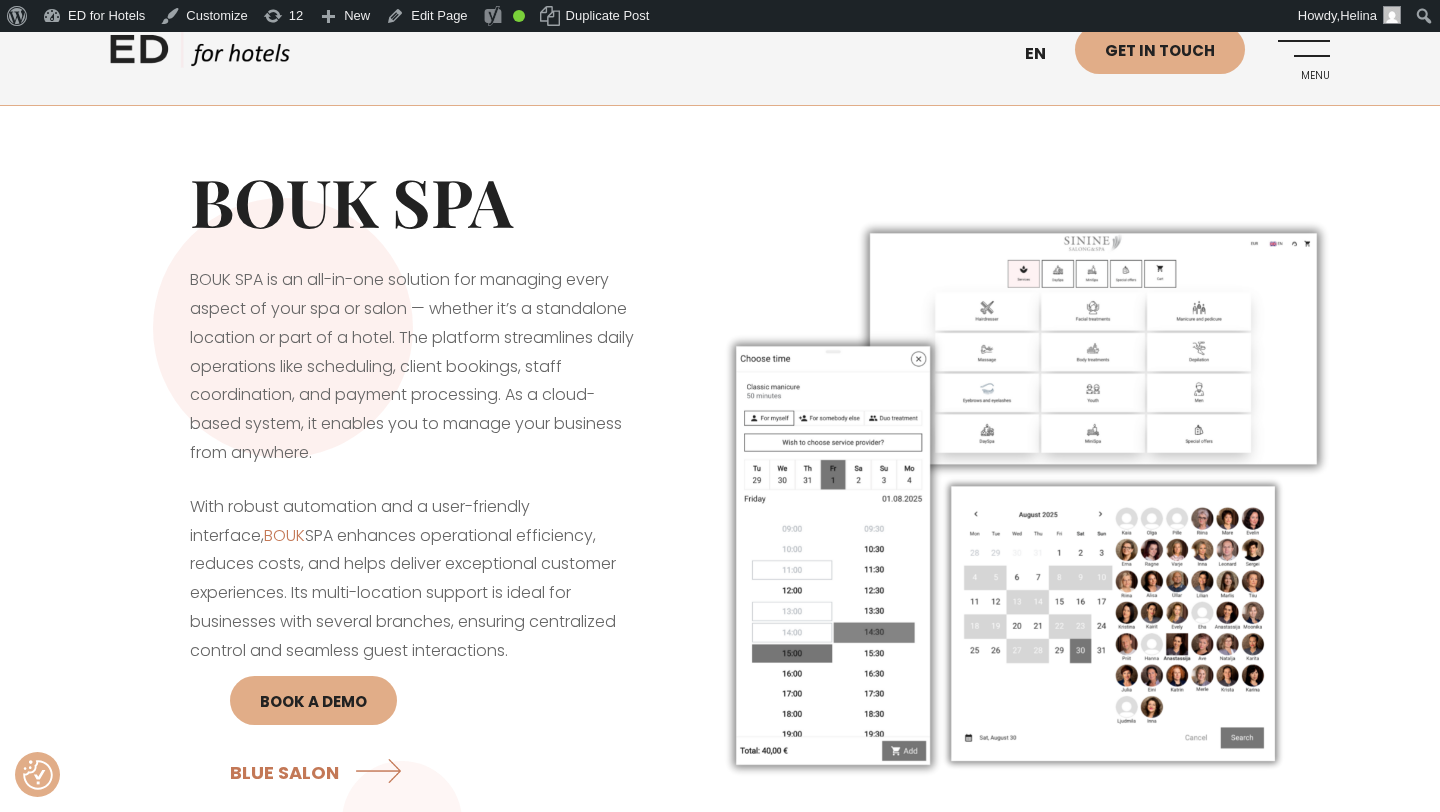 click on "Menu" at bounding box center [1302, 52] 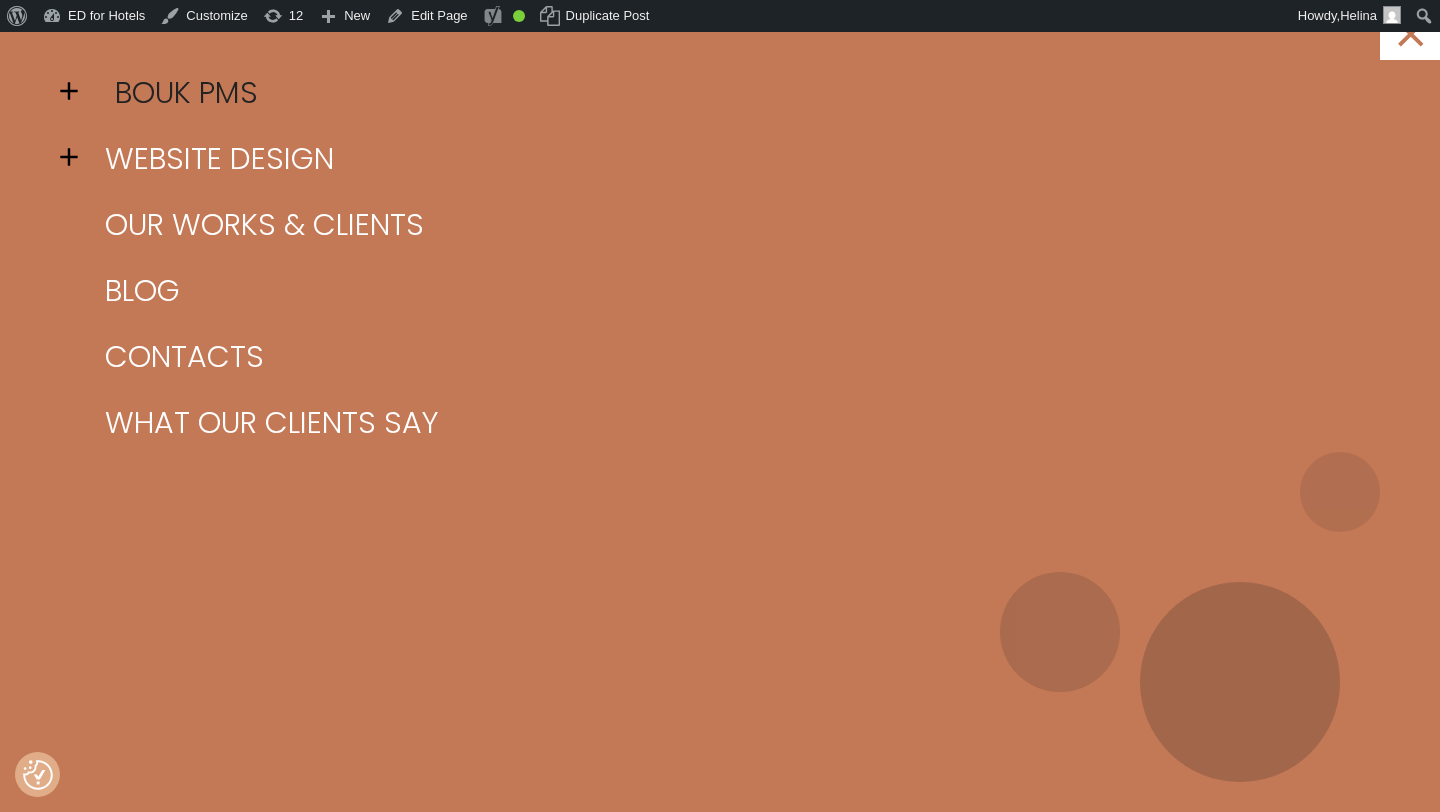 click on "BOUK PMS" at bounding box center (745, 93) 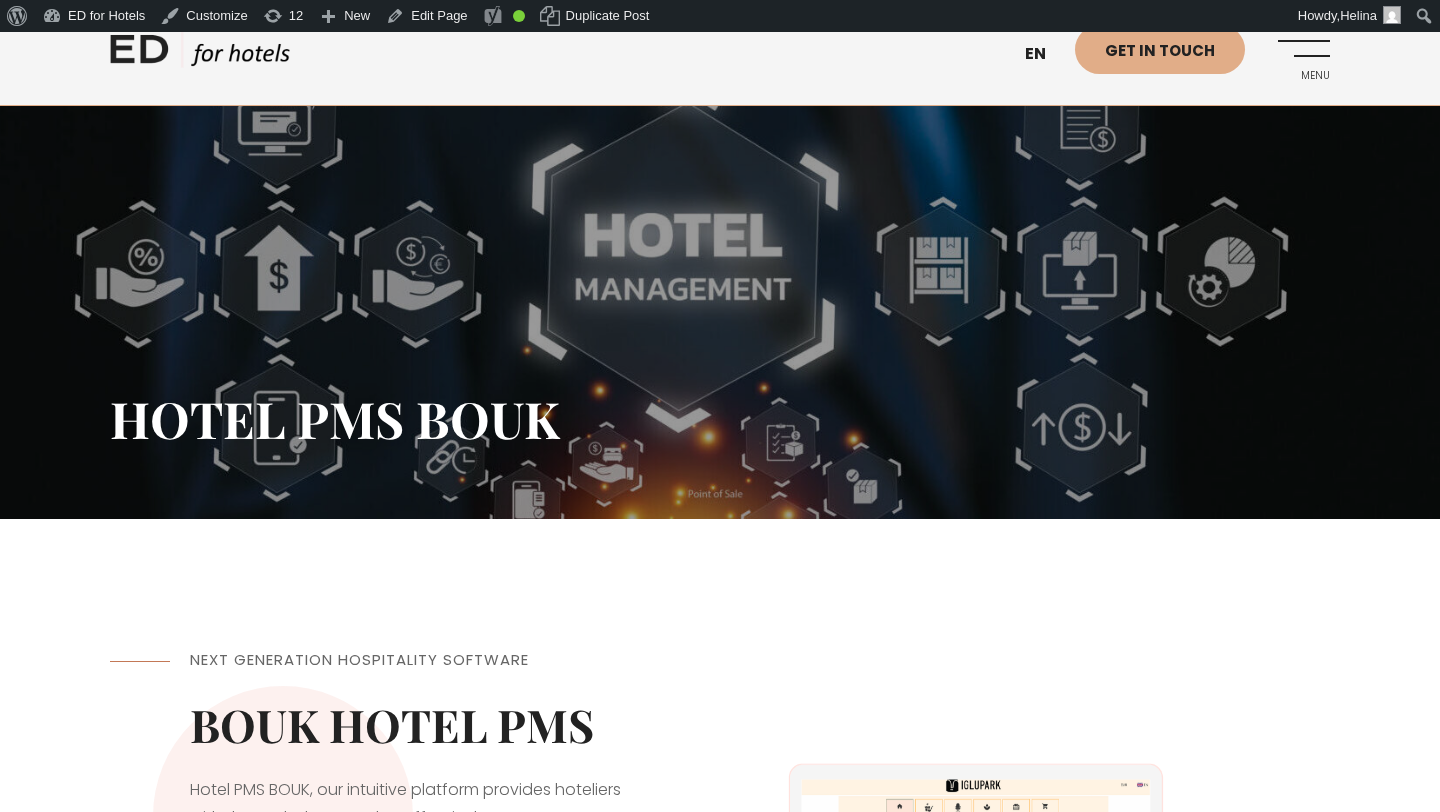 scroll, scrollTop: 0, scrollLeft: 0, axis: both 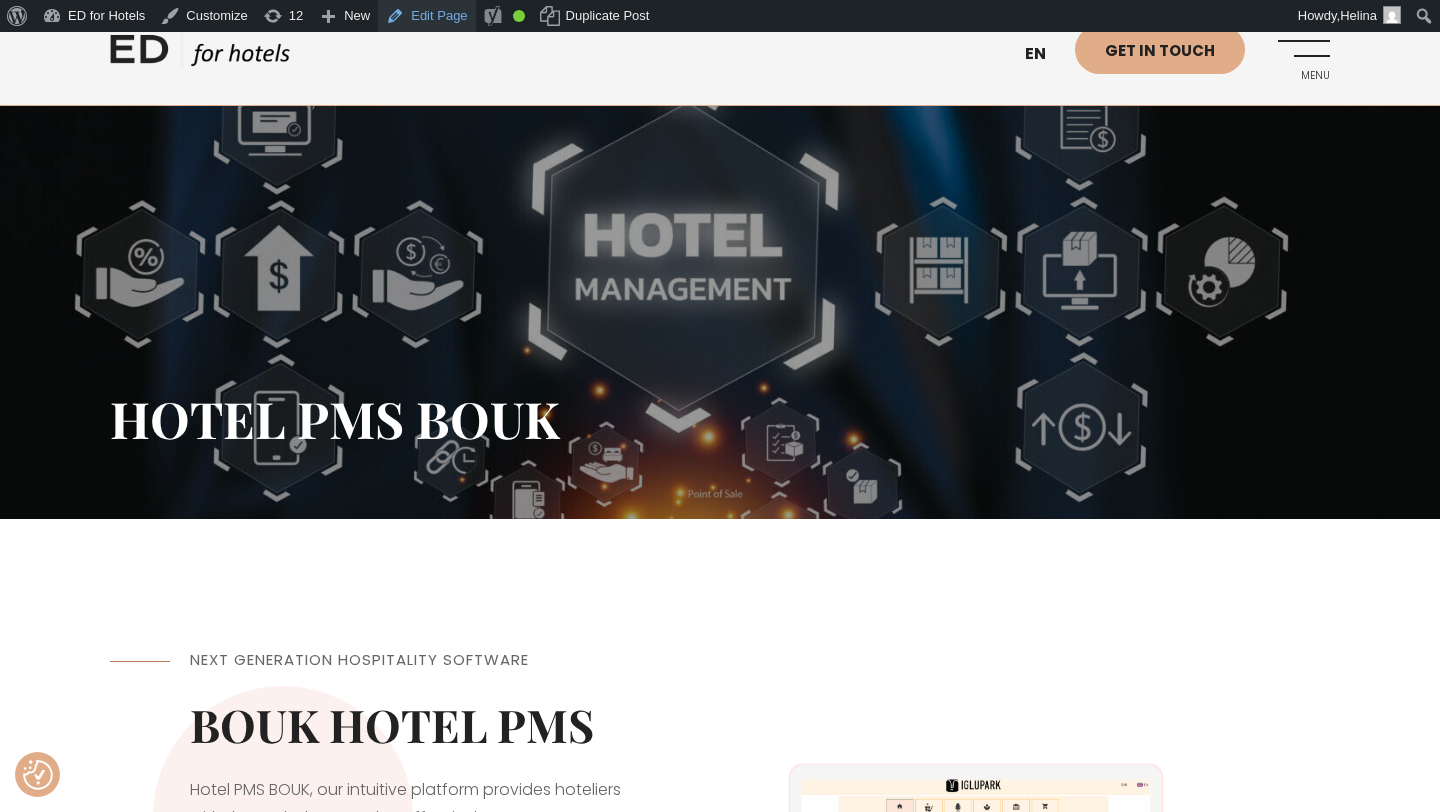 click on "Edit Page" at bounding box center (426, 16) 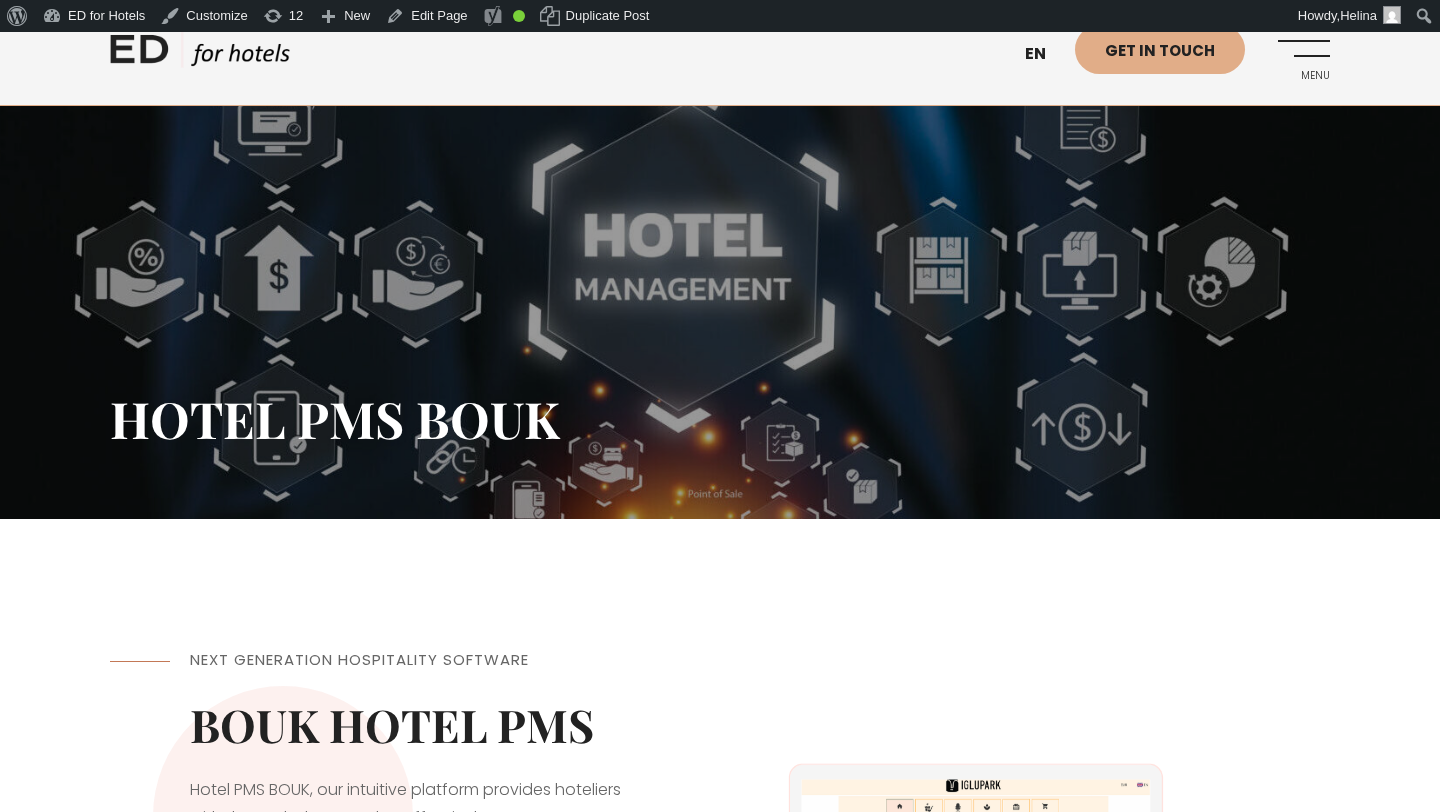 scroll, scrollTop: 0, scrollLeft: 0, axis: both 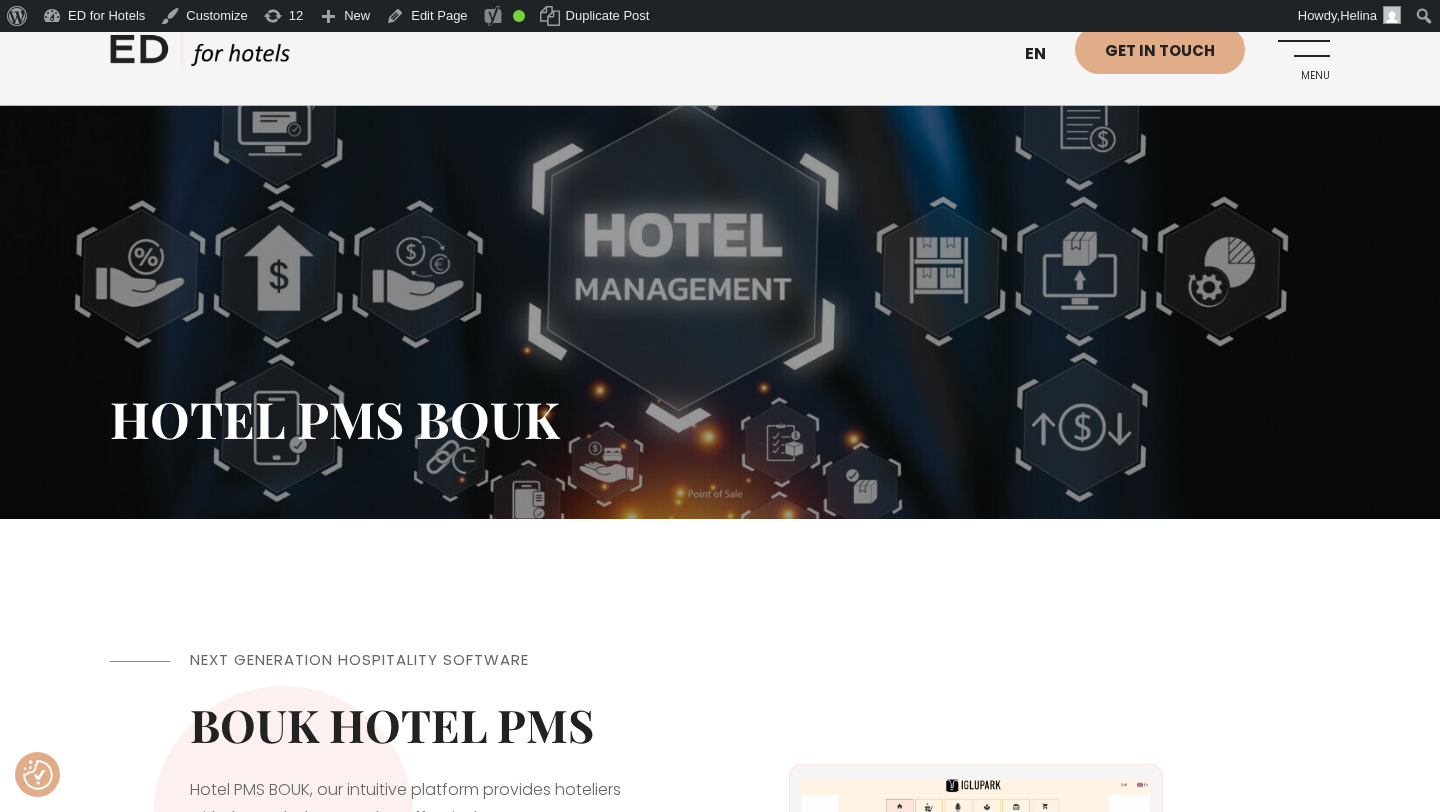 click on "Menu" at bounding box center [1302, 52] 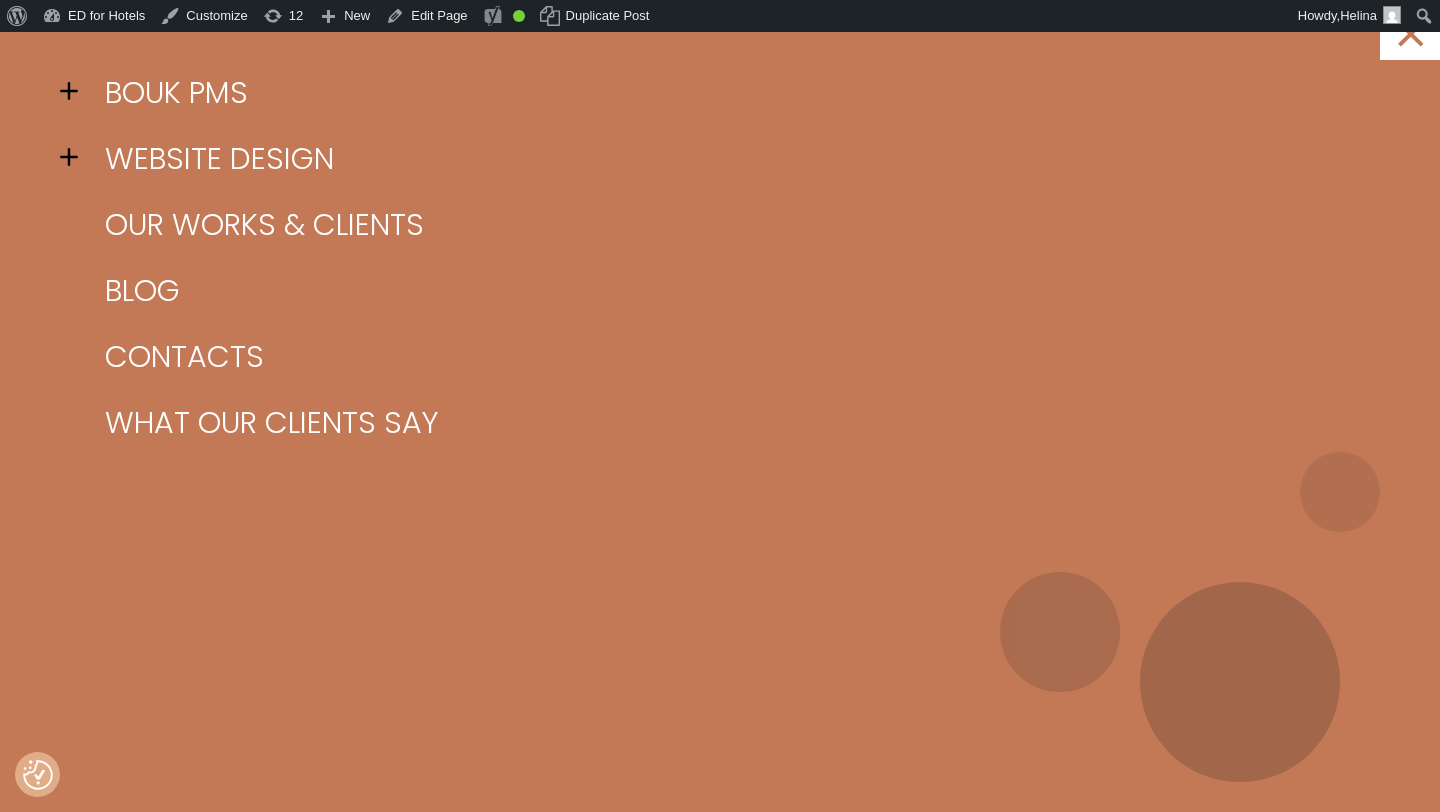 click at bounding box center (75, 91) 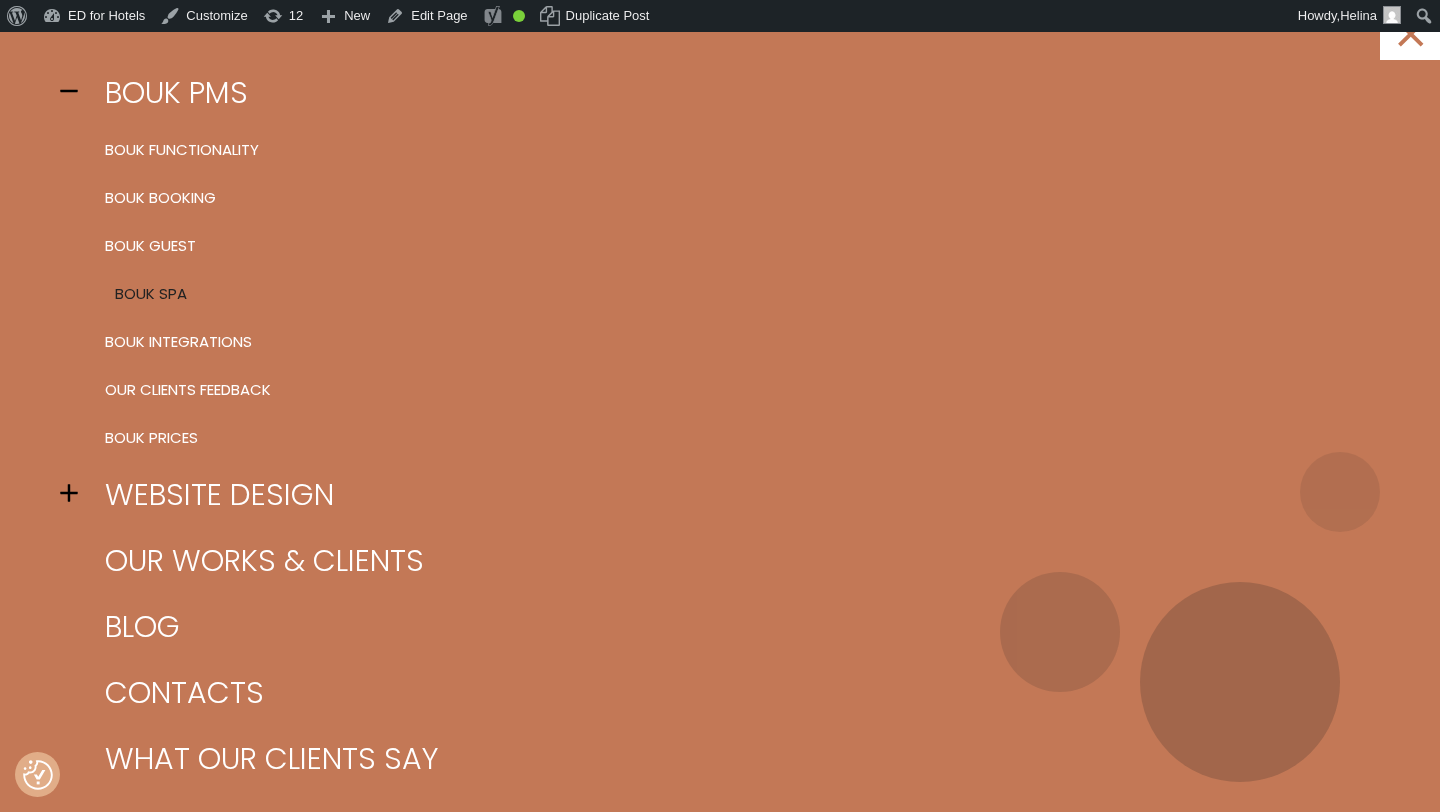 click on "BOUK SPA" at bounding box center [745, 294] 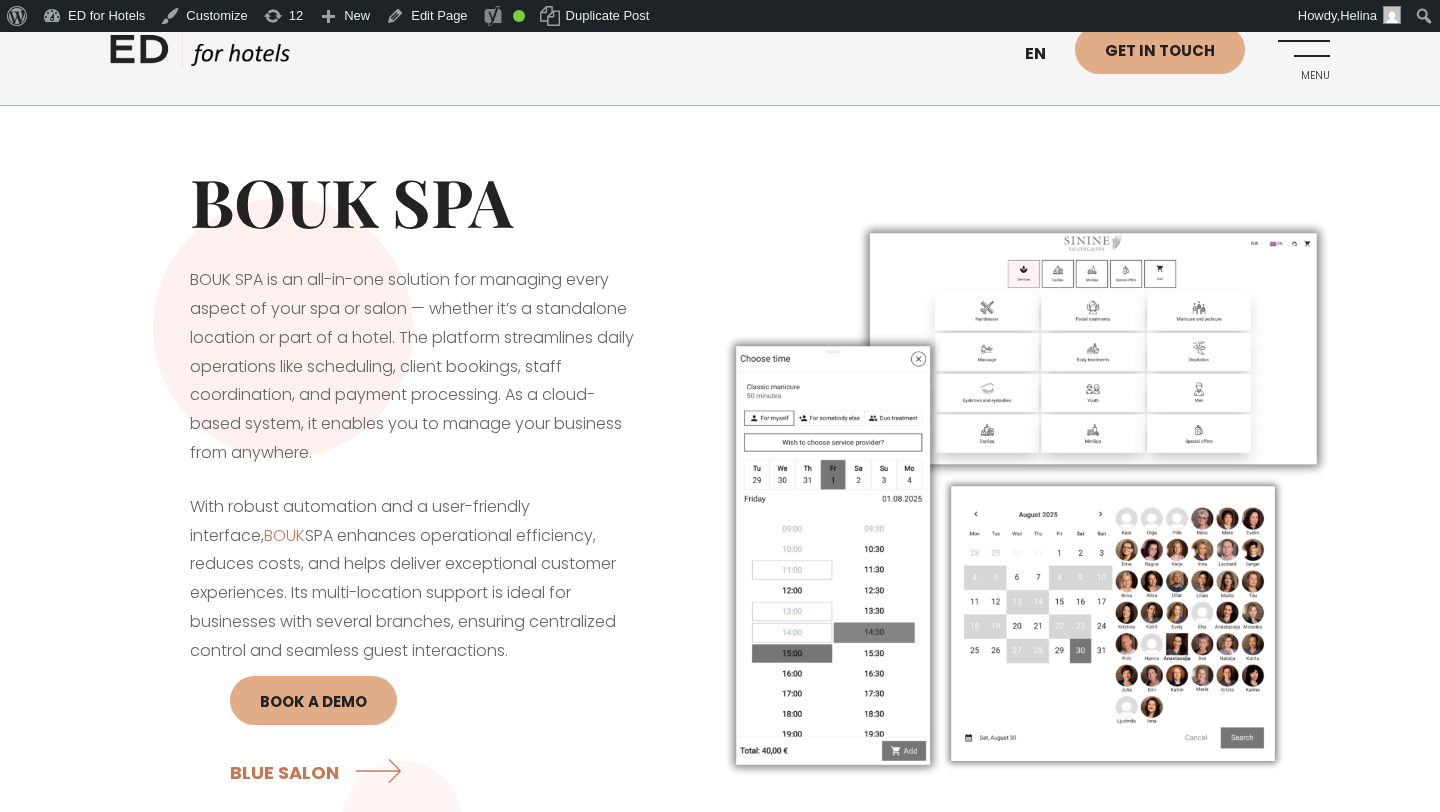 scroll, scrollTop: 0, scrollLeft: 0, axis: both 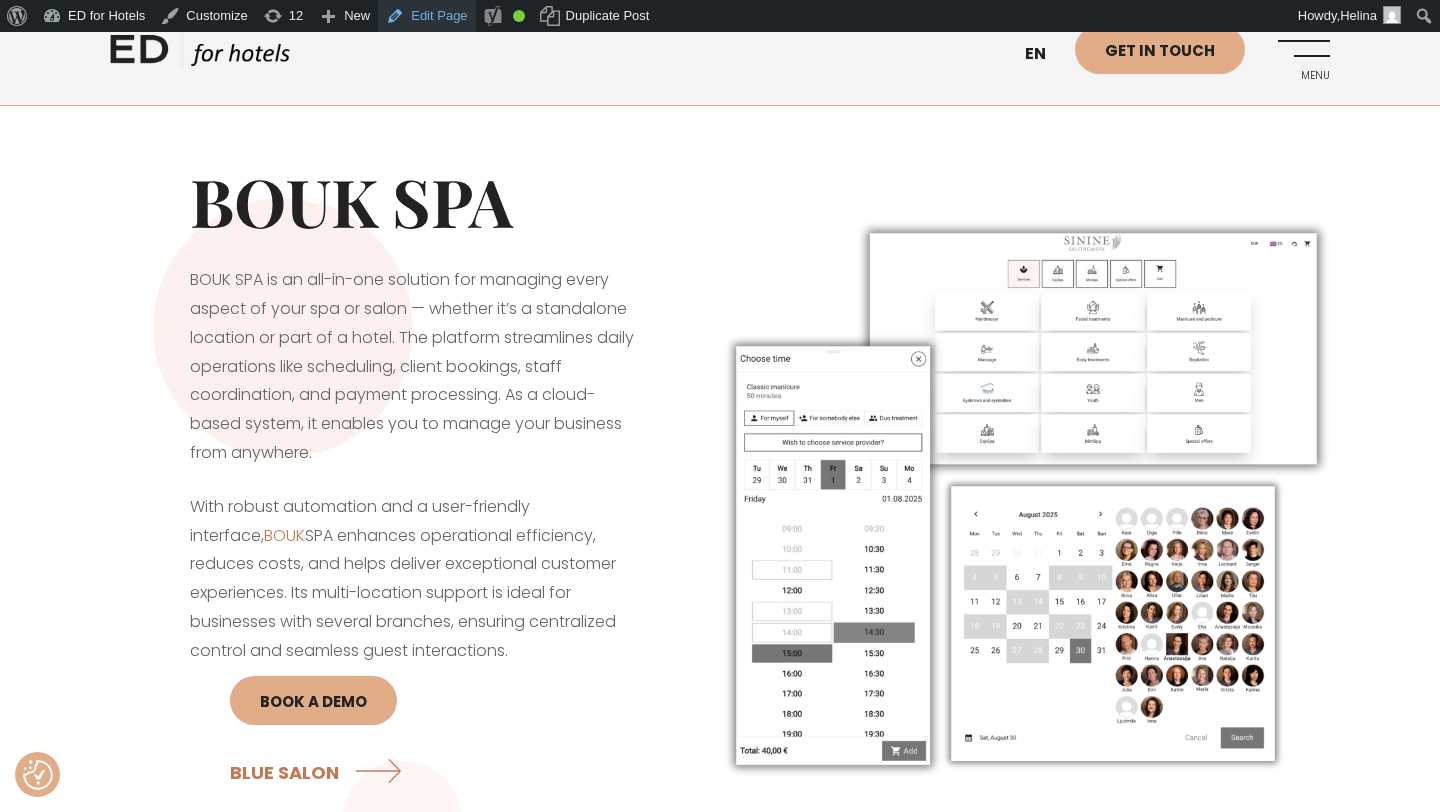 click on "Edit Page" at bounding box center [426, 16] 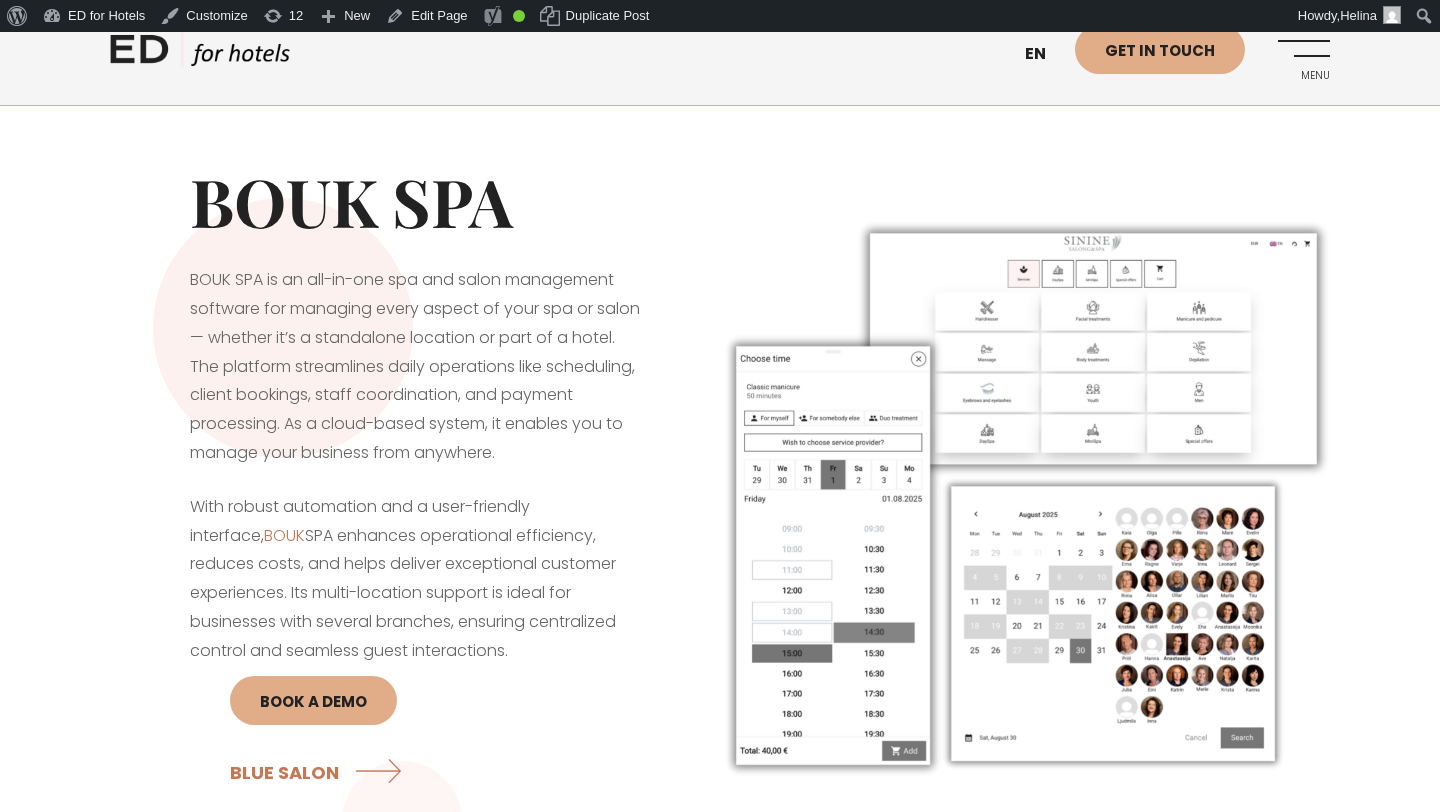 scroll, scrollTop: 0, scrollLeft: 0, axis: both 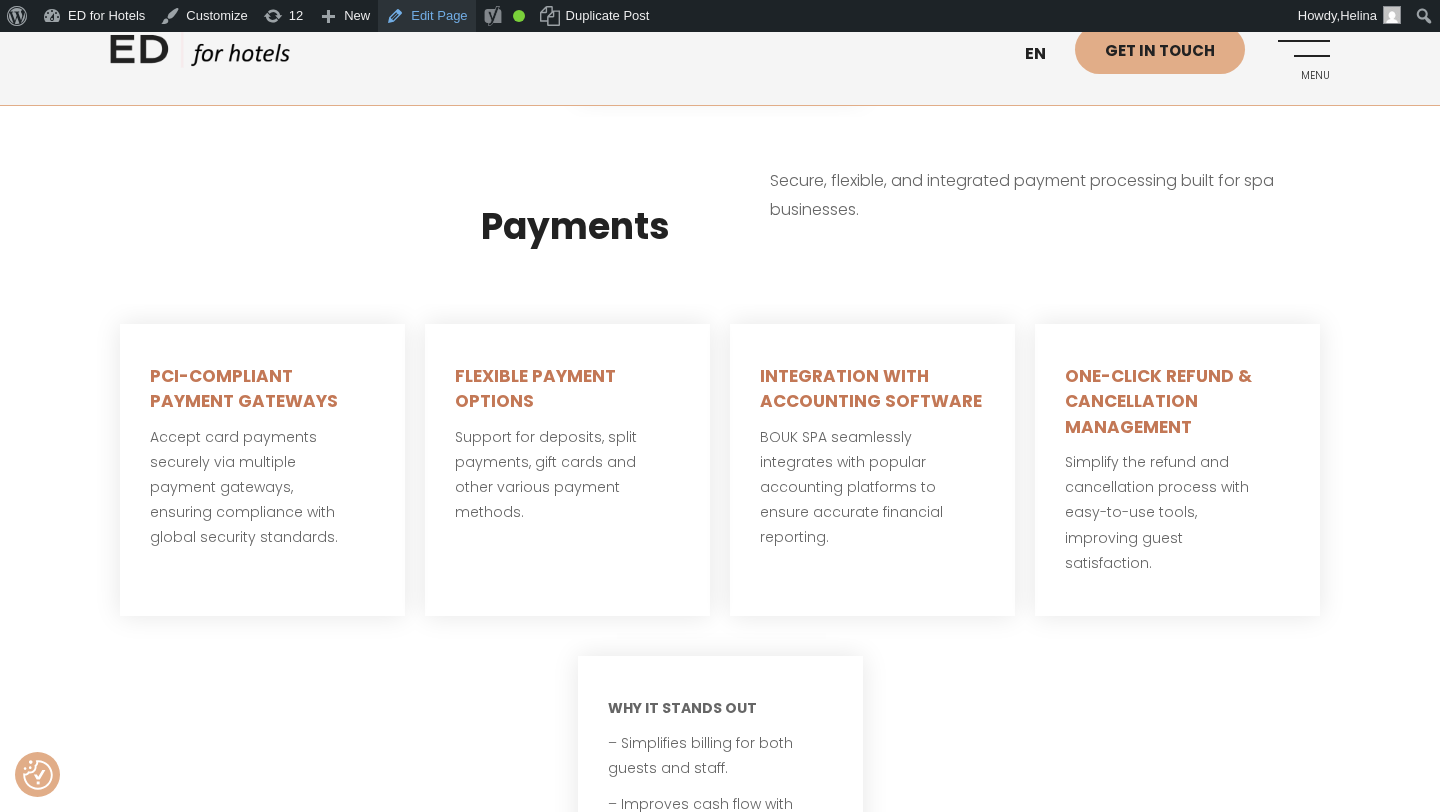 click on "Edit Page" at bounding box center [426, 16] 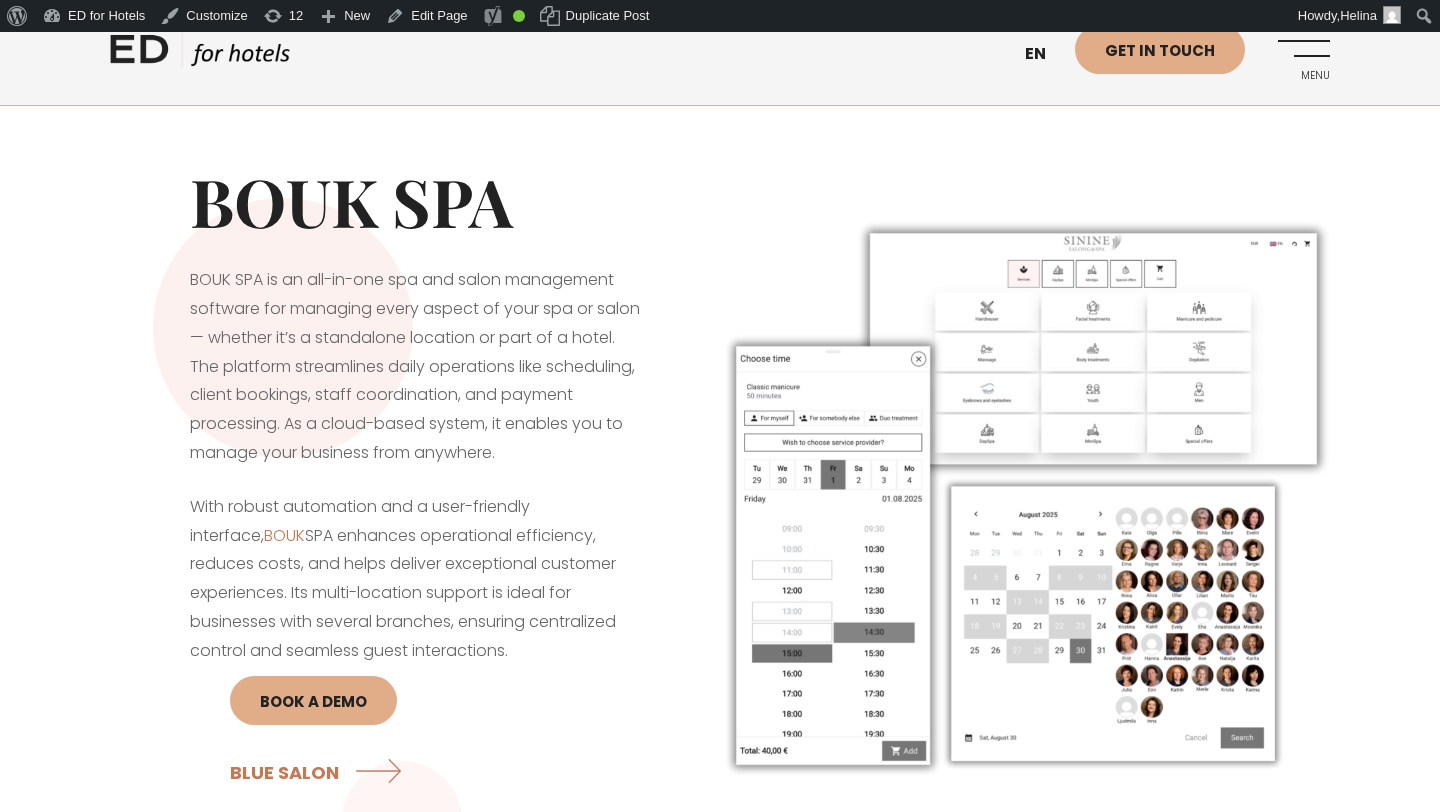 scroll, scrollTop: 0, scrollLeft: 0, axis: both 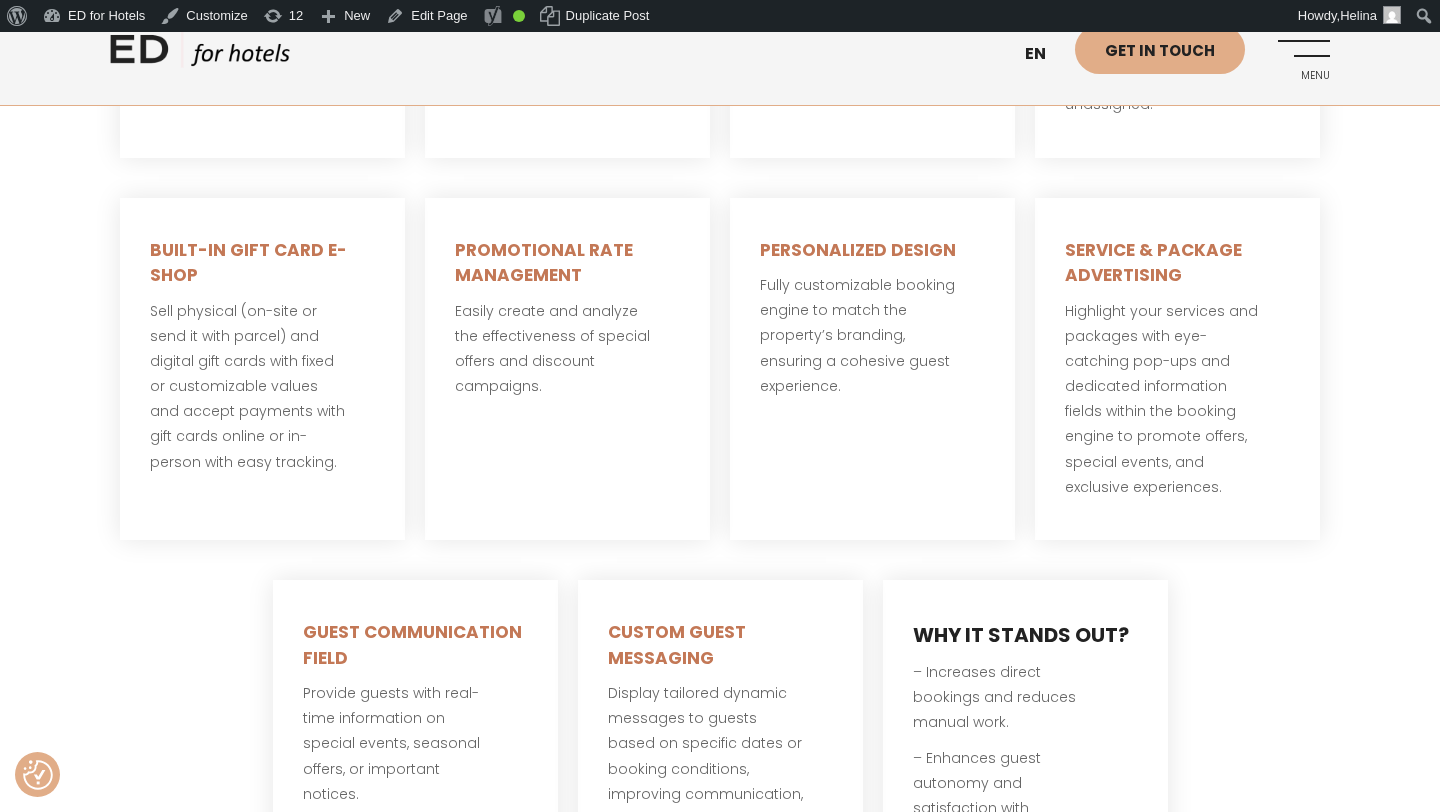 click on "ED HOTELS" at bounding box center [200, 55] 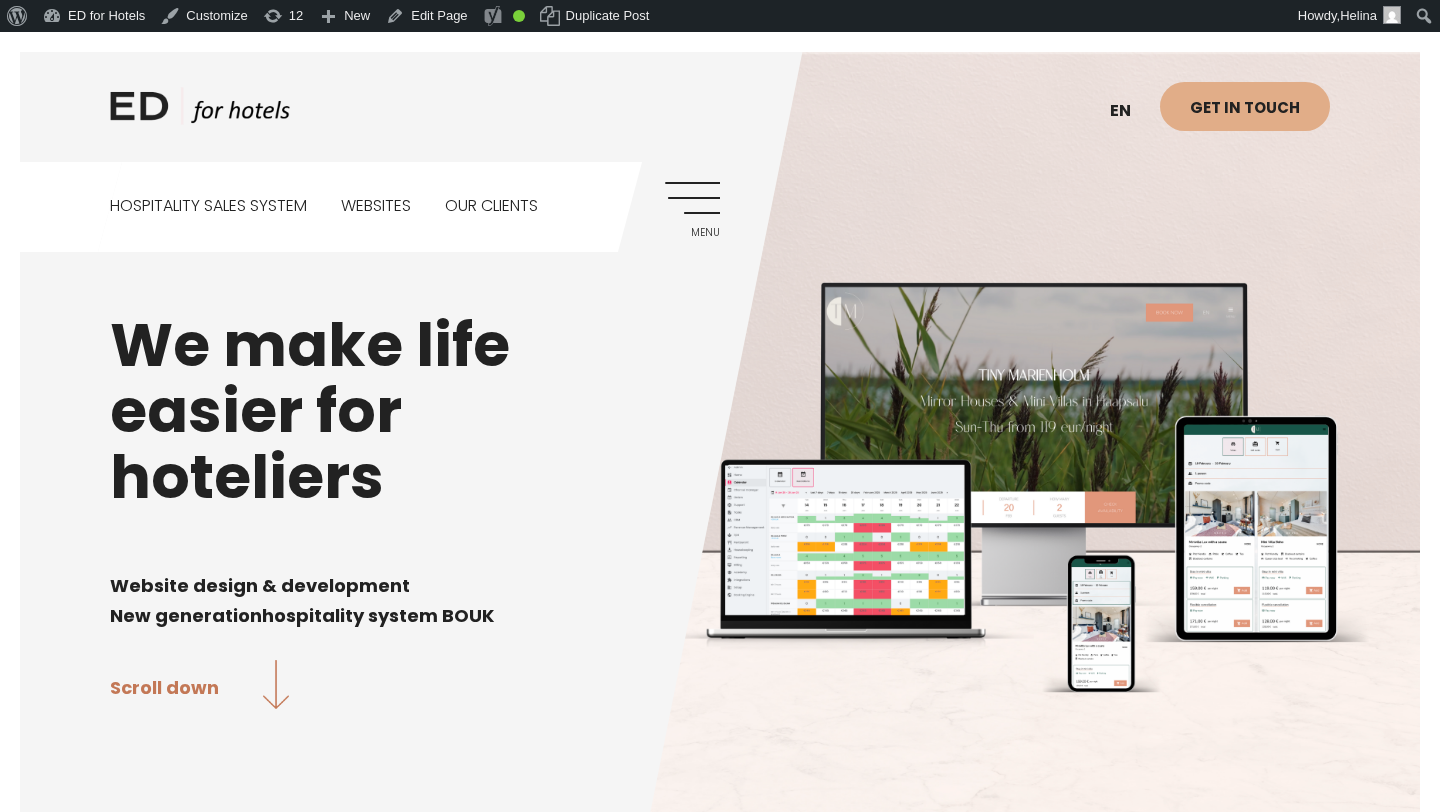 scroll, scrollTop: 0, scrollLeft: 0, axis: both 